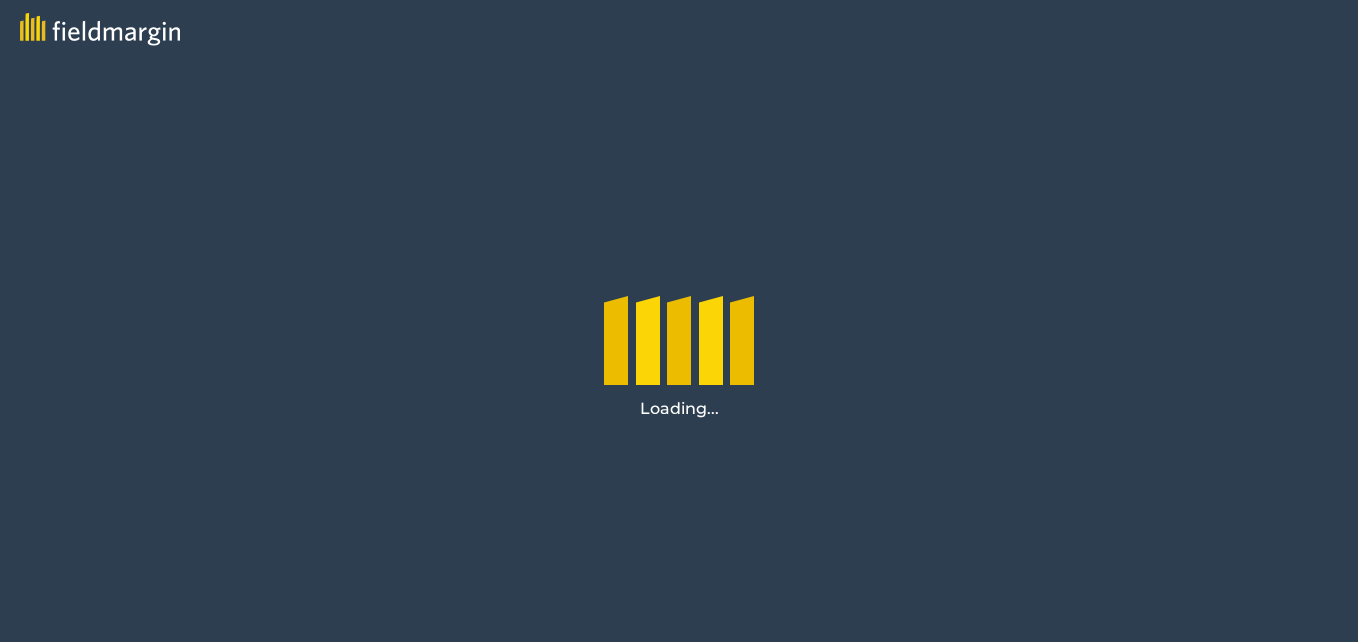 scroll, scrollTop: 0, scrollLeft: 0, axis: both 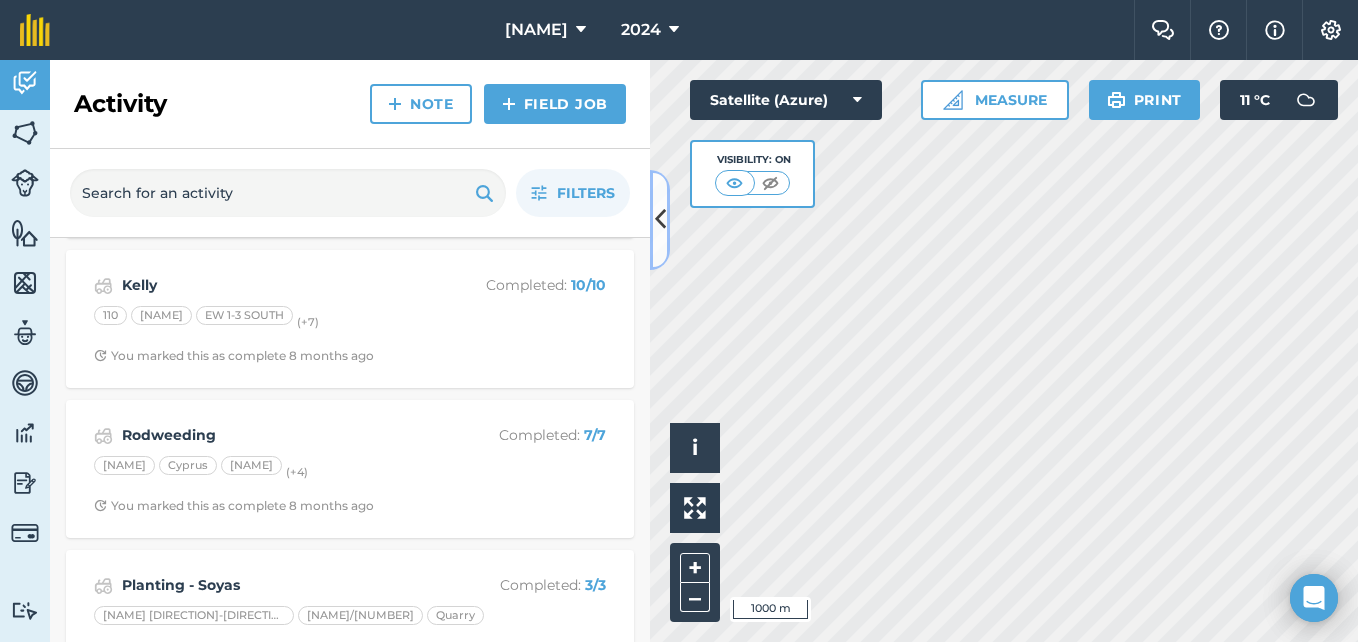 click at bounding box center (660, 220) 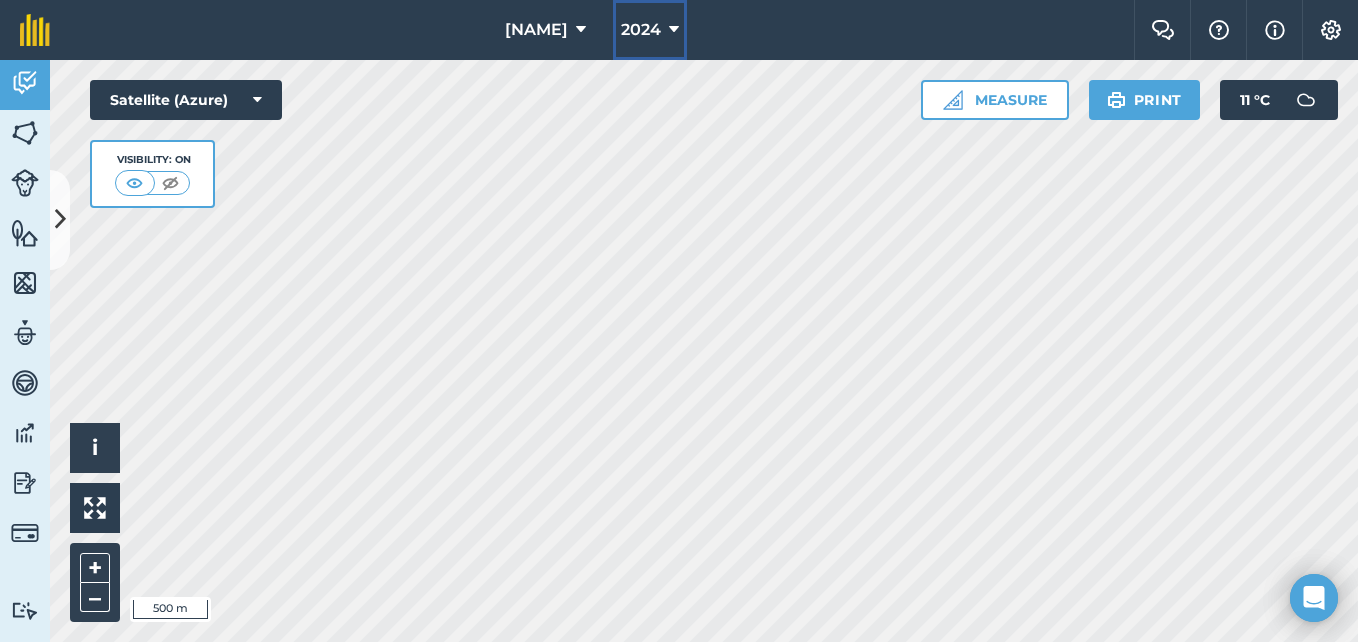 click at bounding box center (674, 30) 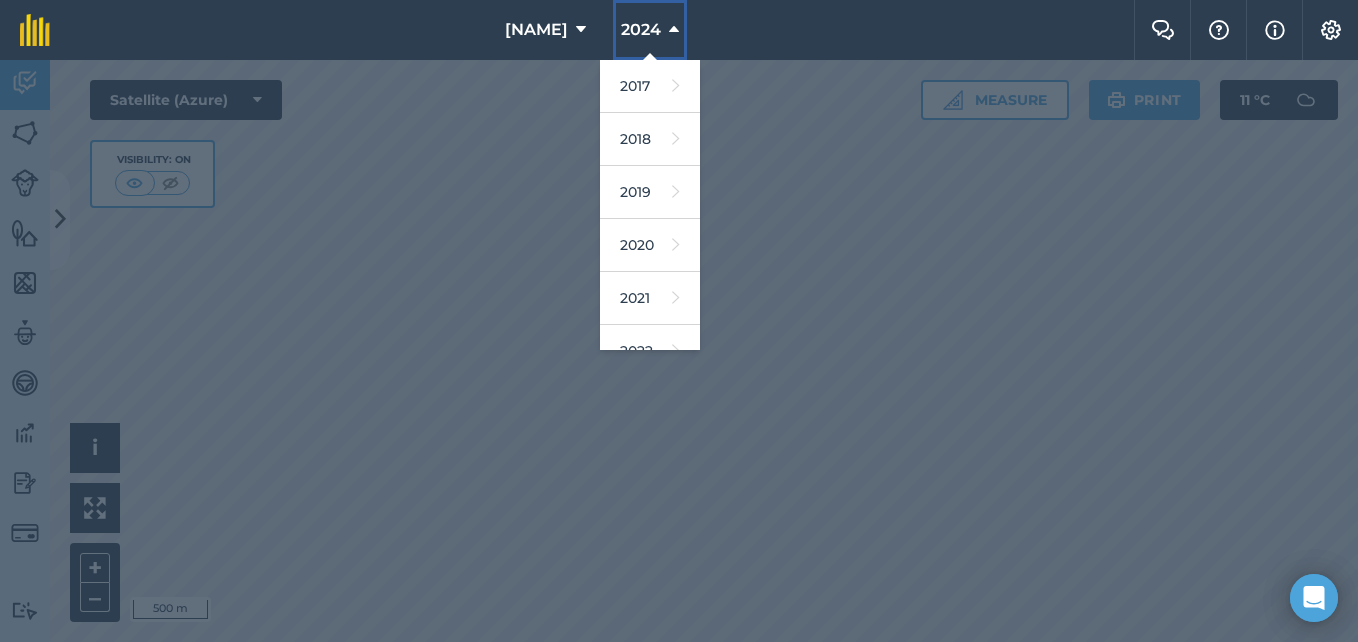 scroll, scrollTop: 293, scrollLeft: 0, axis: vertical 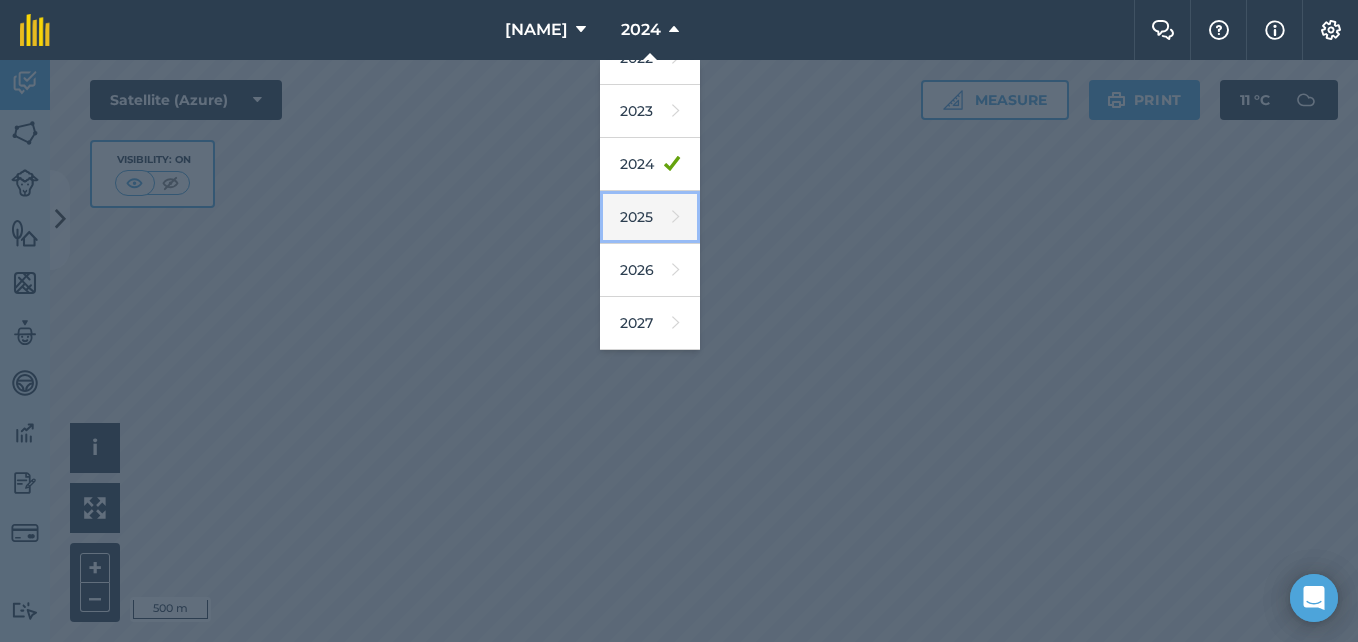 click on "2025" at bounding box center (650, 217) 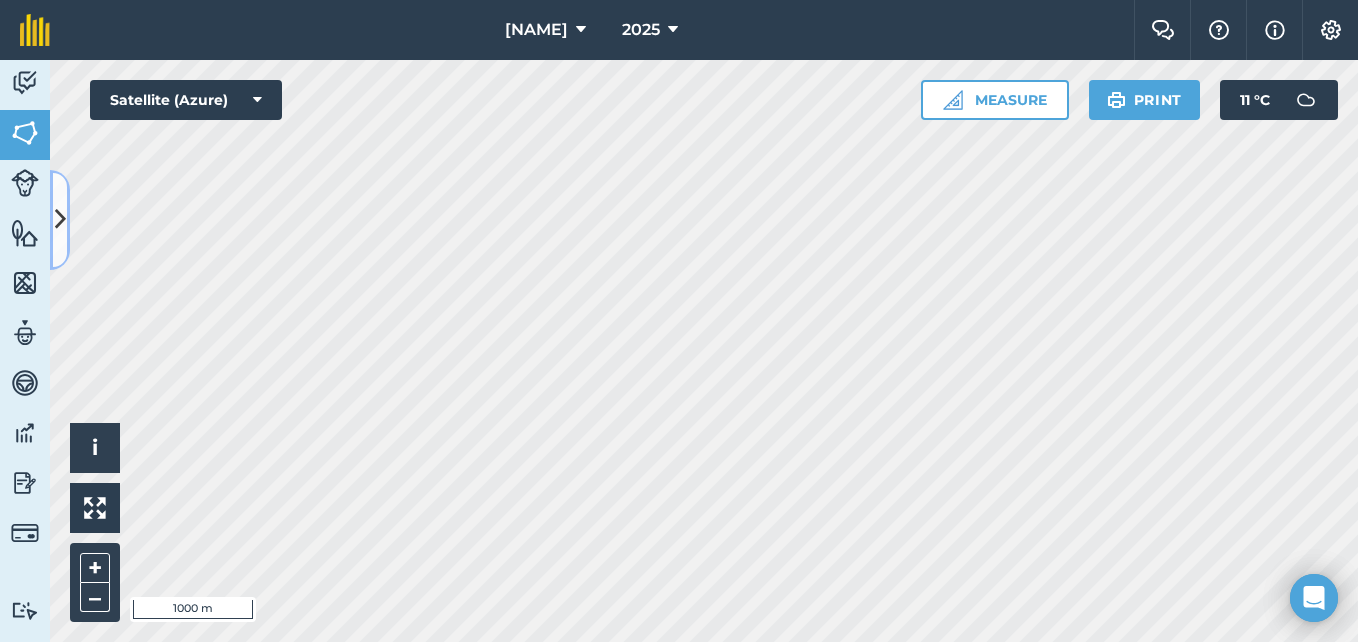 click at bounding box center [60, 219] 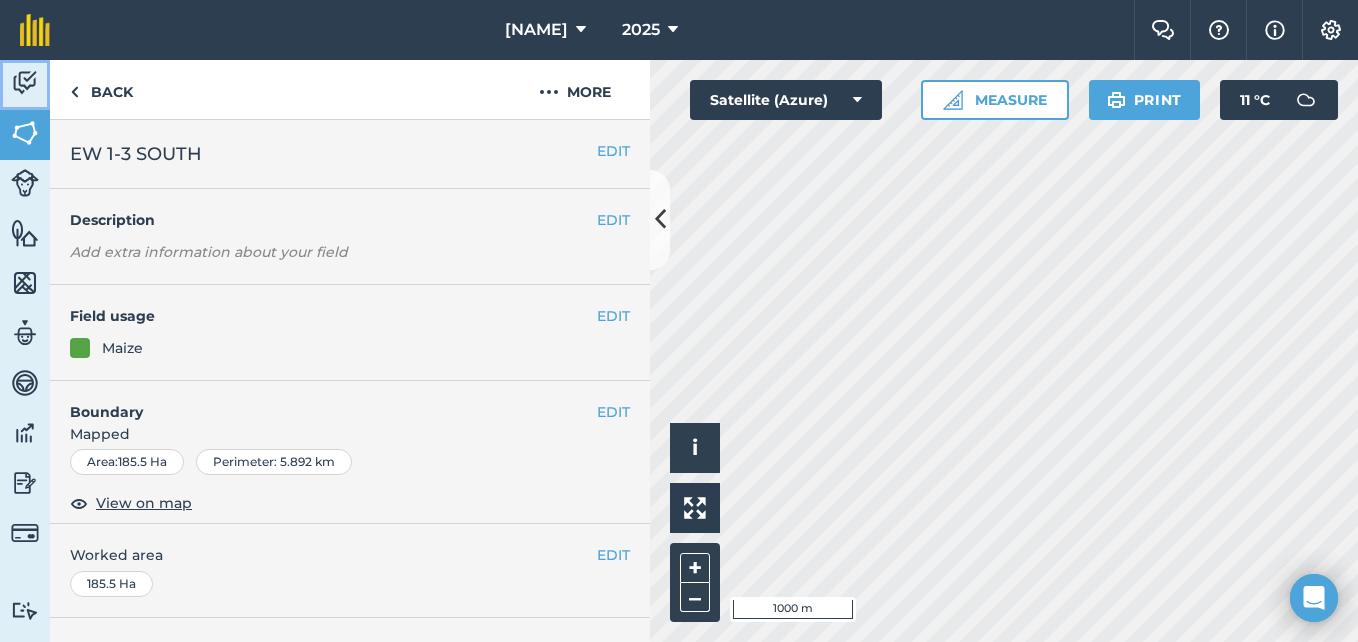 click on "Activity" at bounding box center (25, 85) 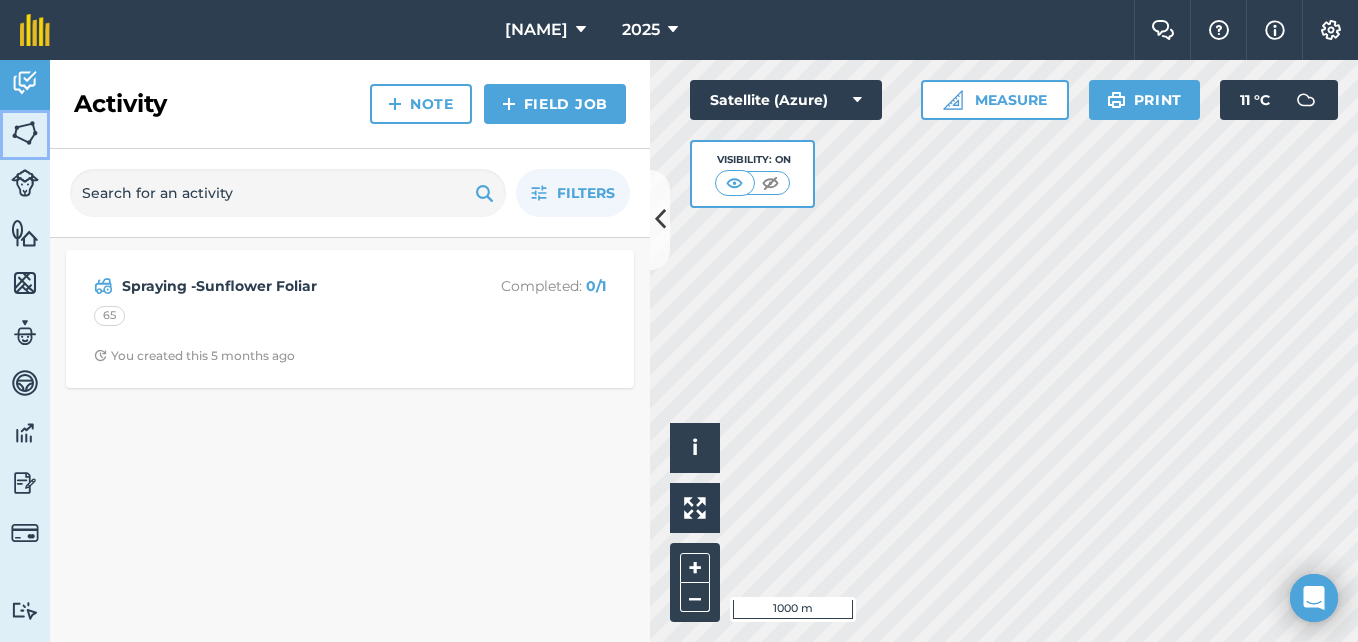 click at bounding box center [25, 133] 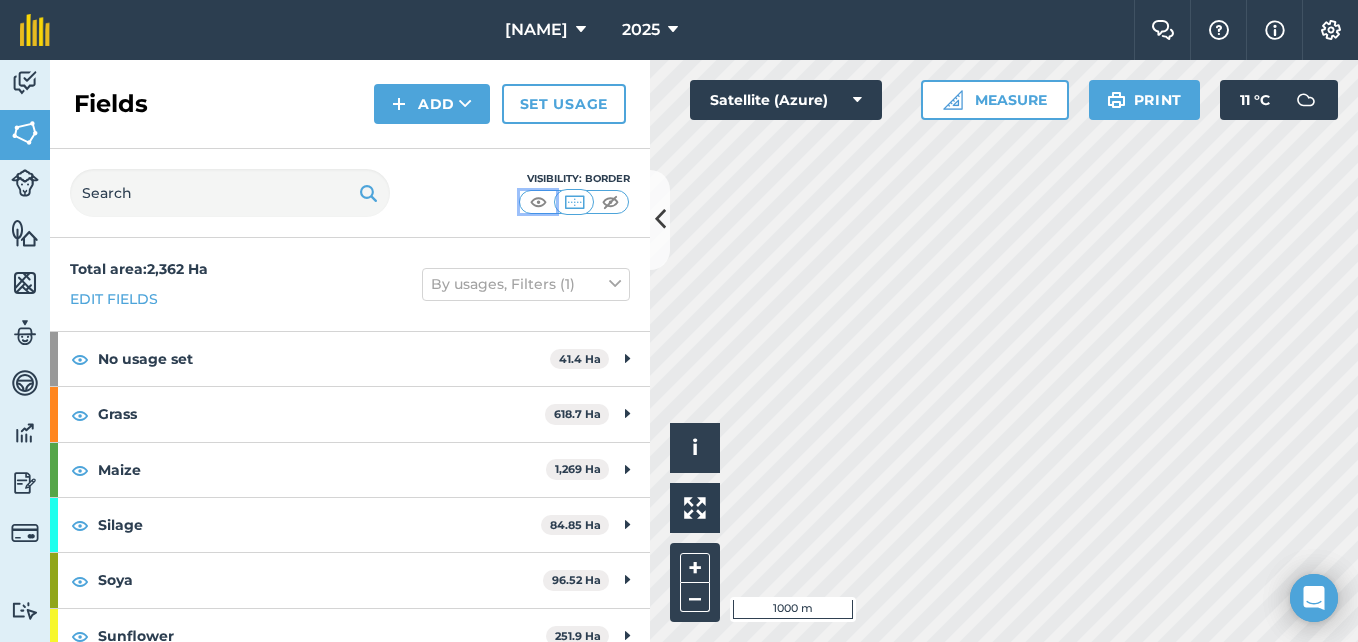click at bounding box center (538, 202) 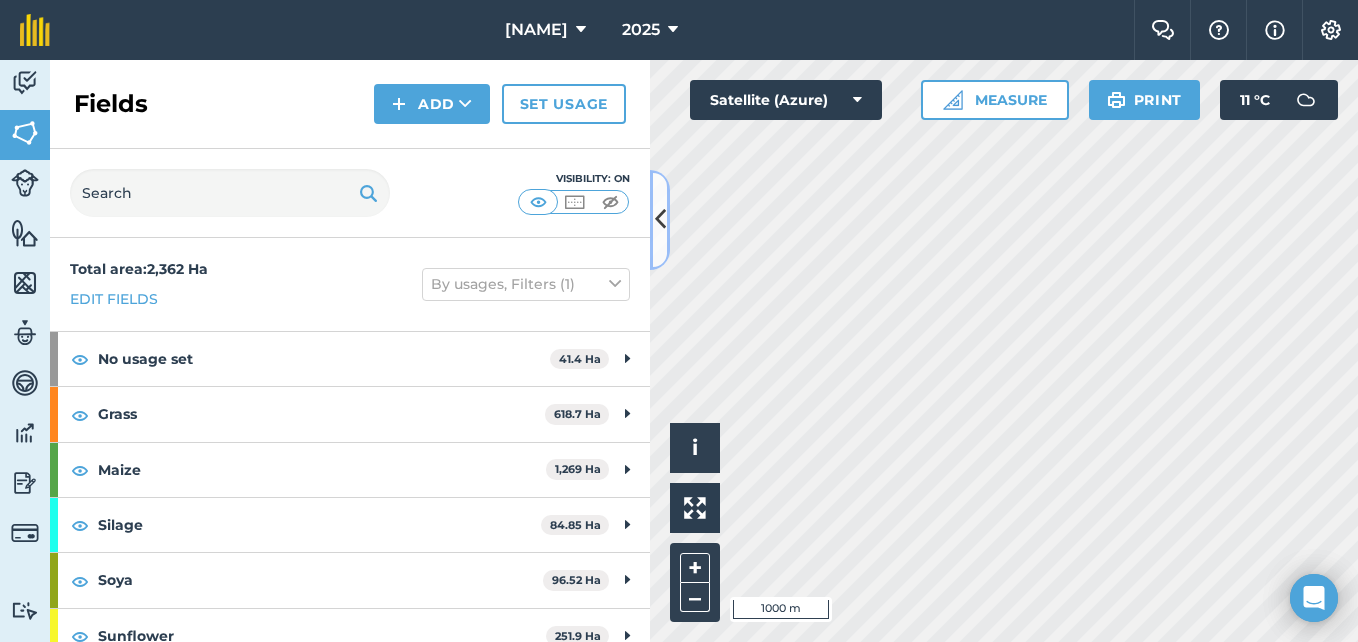 click at bounding box center (660, 220) 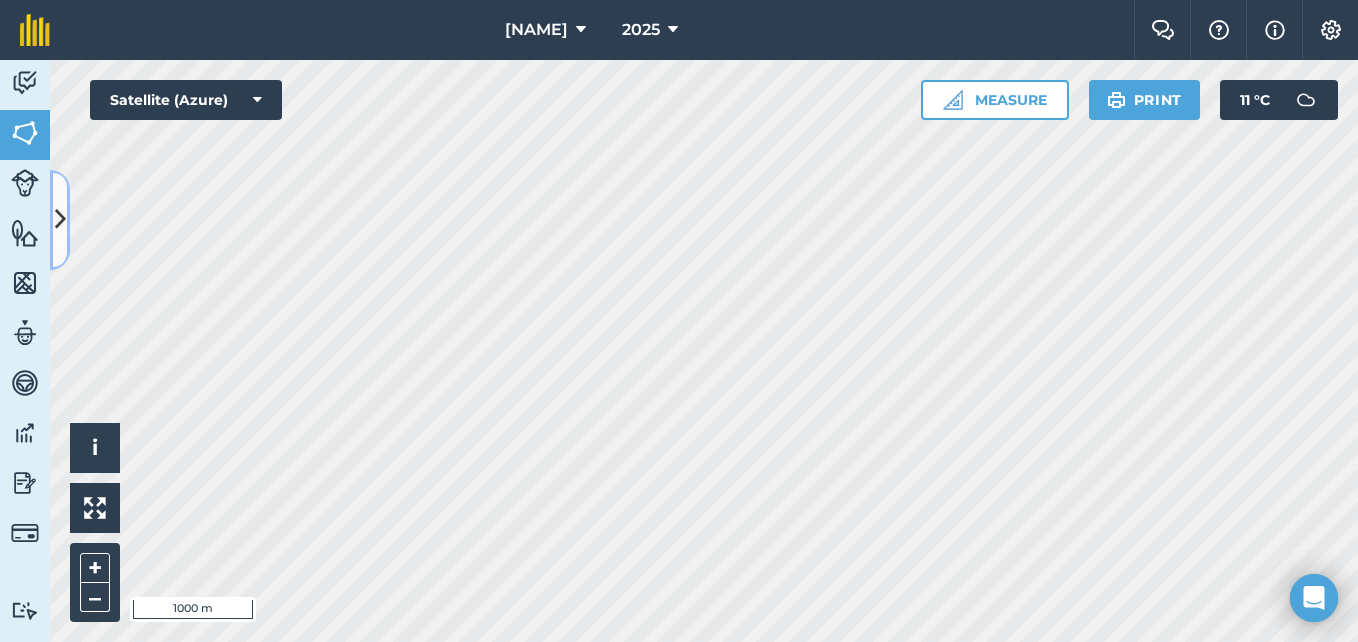click at bounding box center (60, 220) 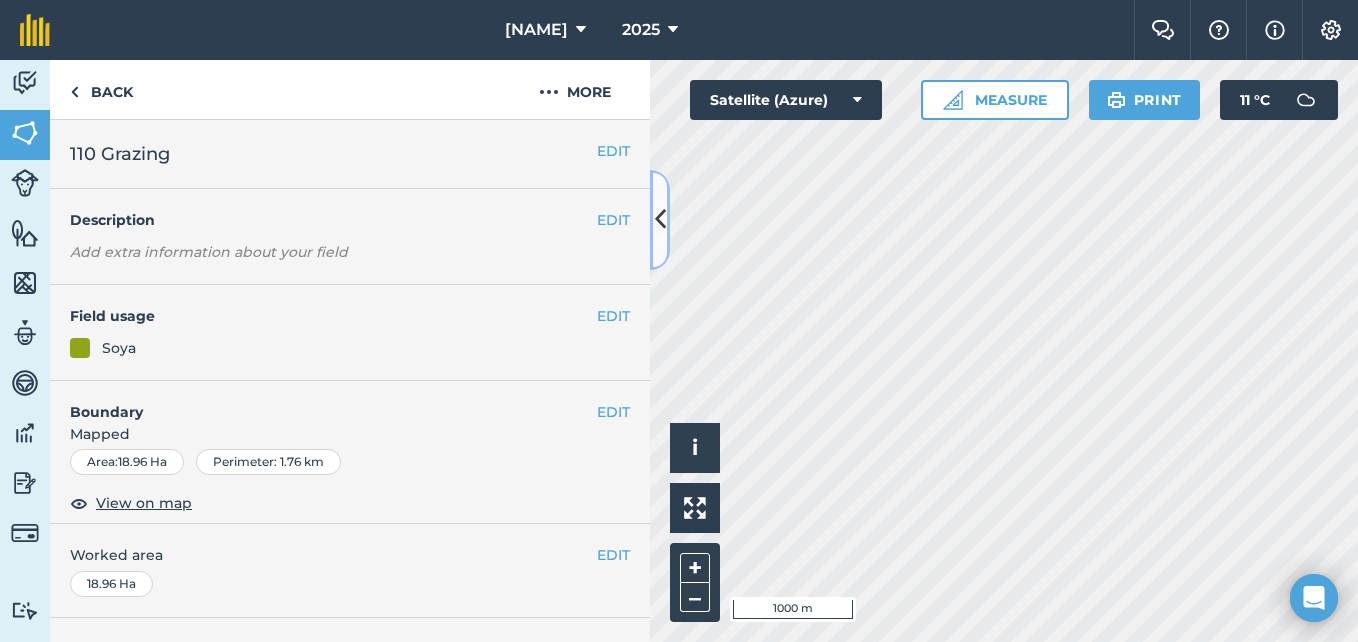 click at bounding box center (660, 219) 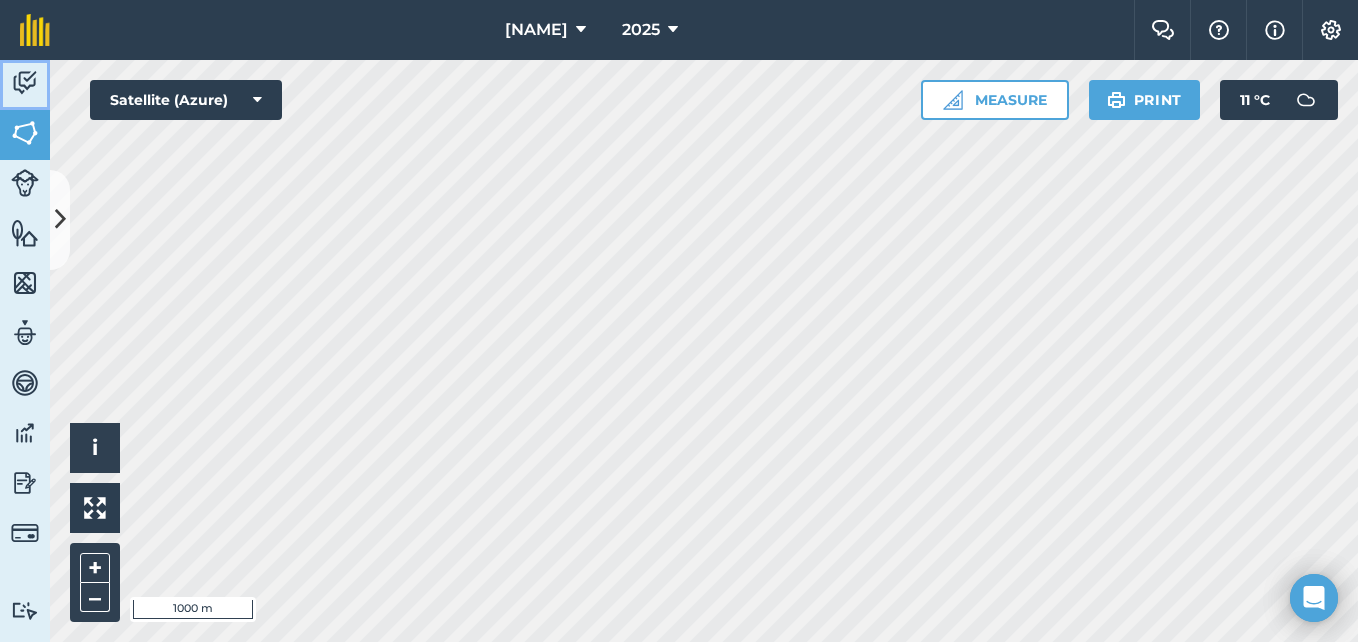 click at bounding box center (25, 83) 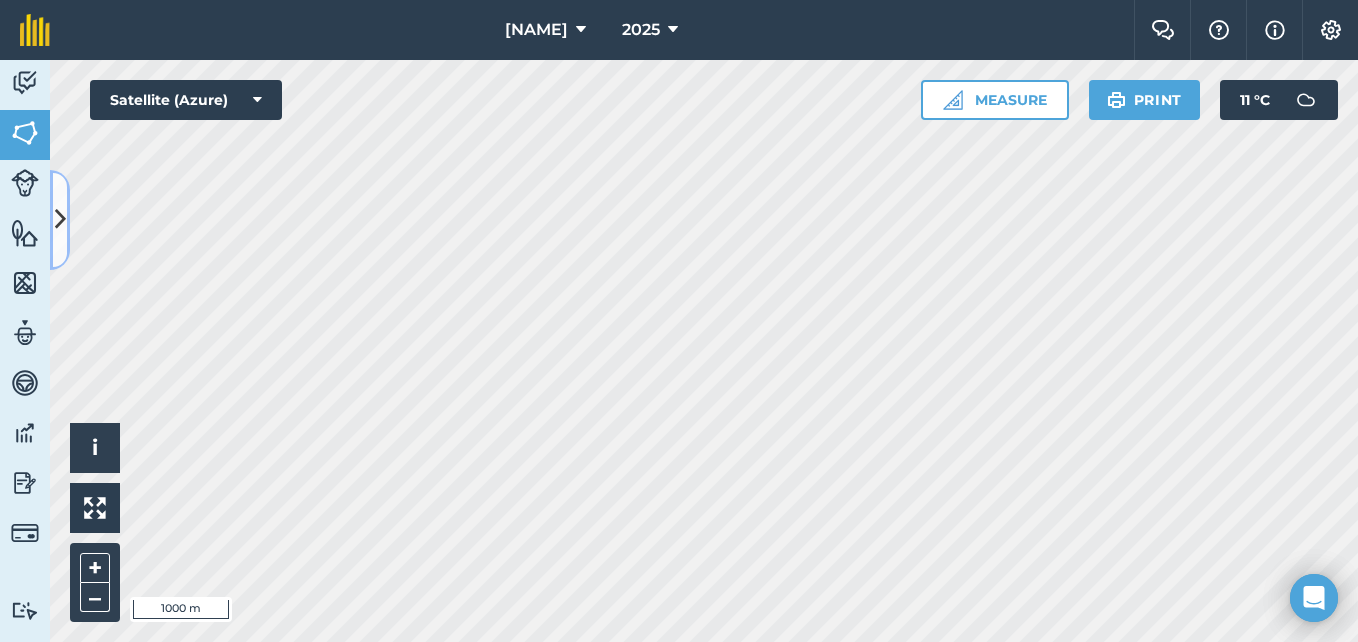 click at bounding box center (60, 219) 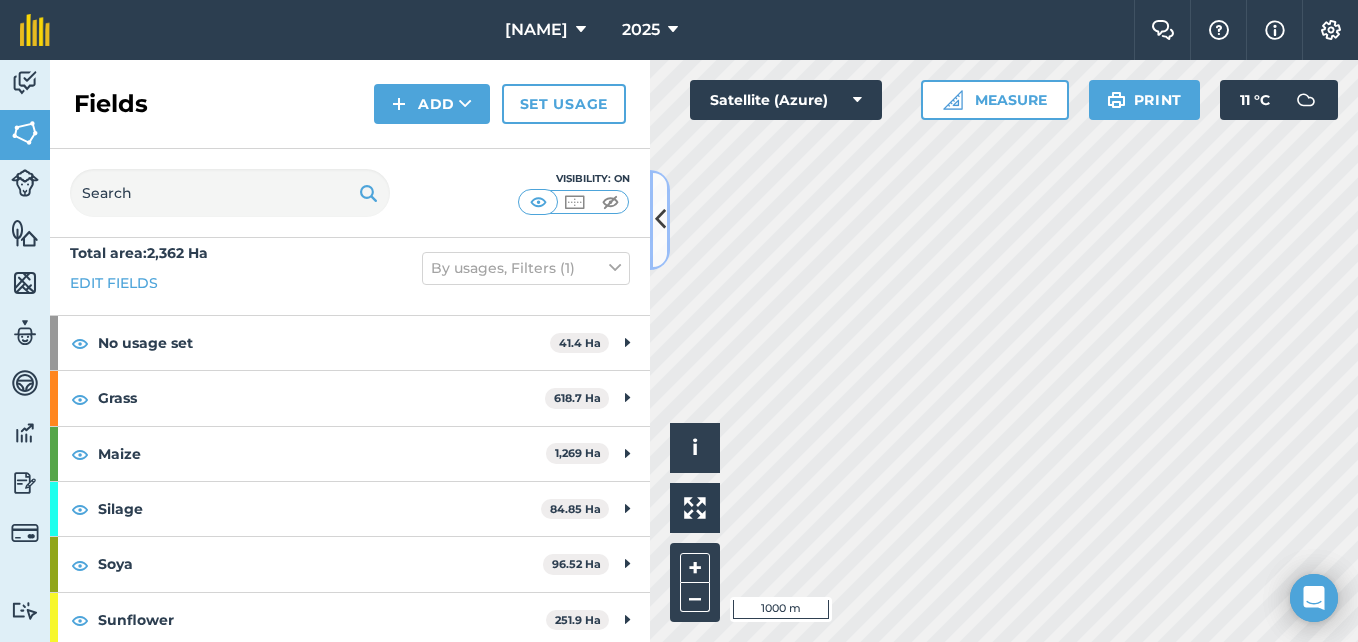 scroll, scrollTop: 21, scrollLeft: 0, axis: vertical 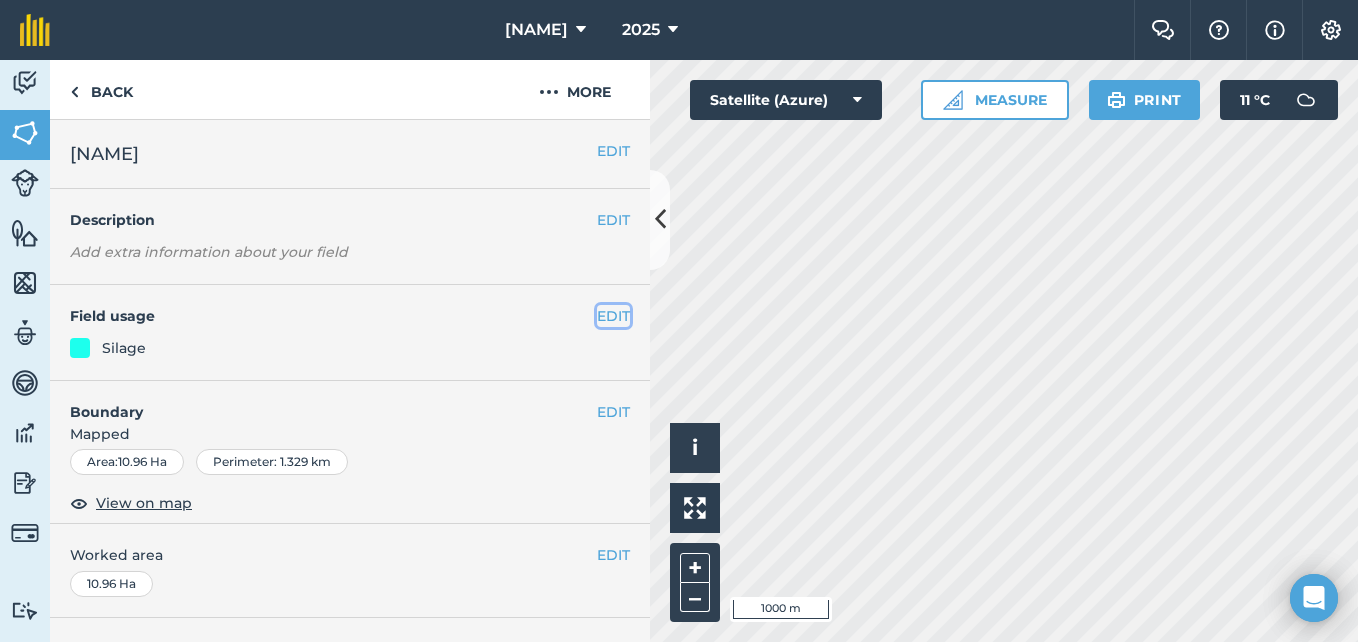 click on "EDIT" at bounding box center [613, 316] 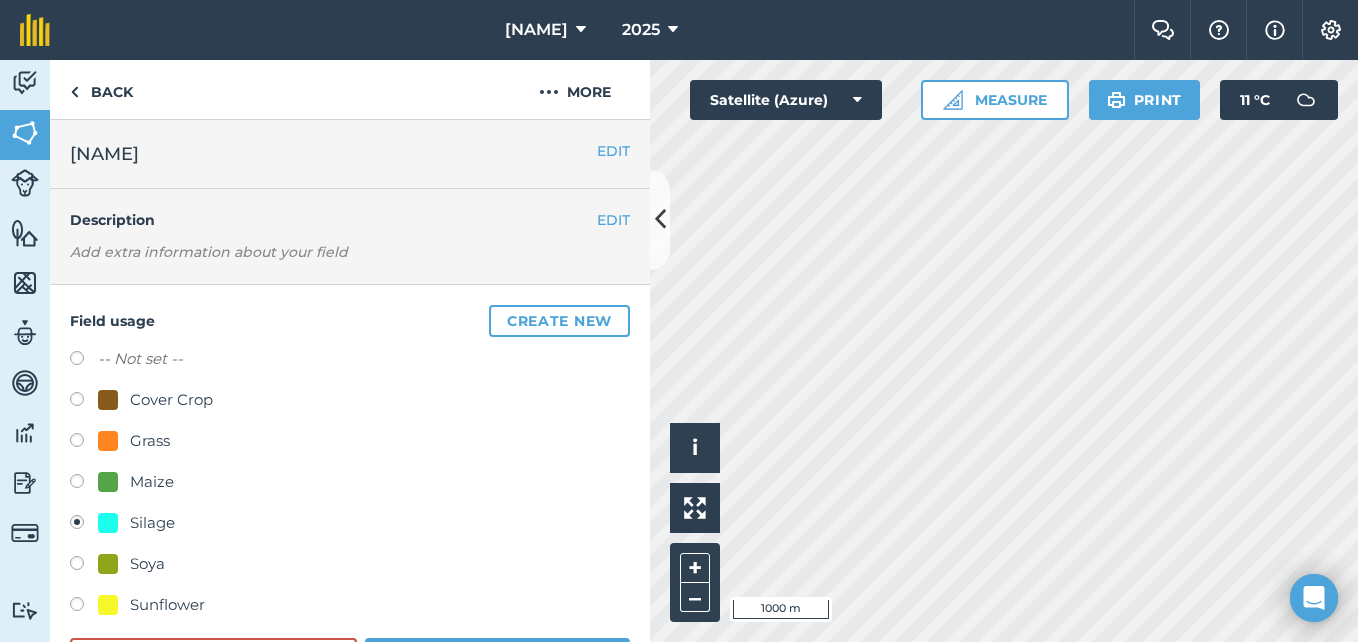 click at bounding box center [84, 484] 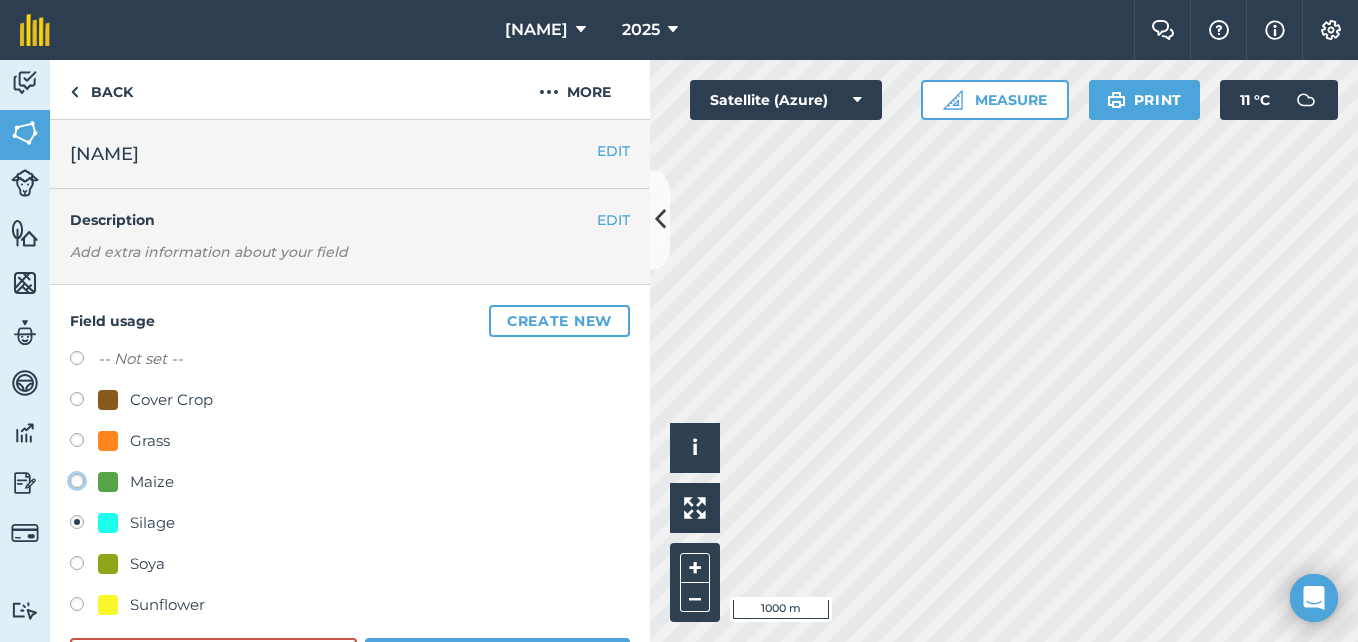 click on "Maize" at bounding box center [-9923, 480] 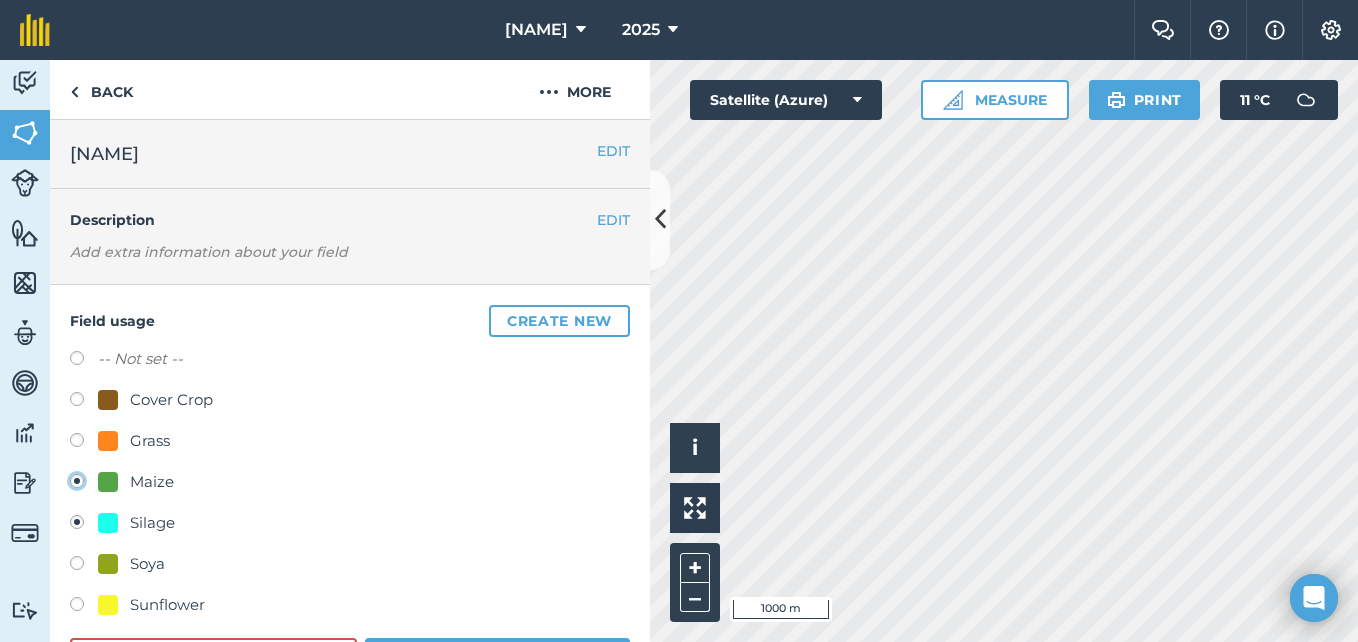 radio on "true" 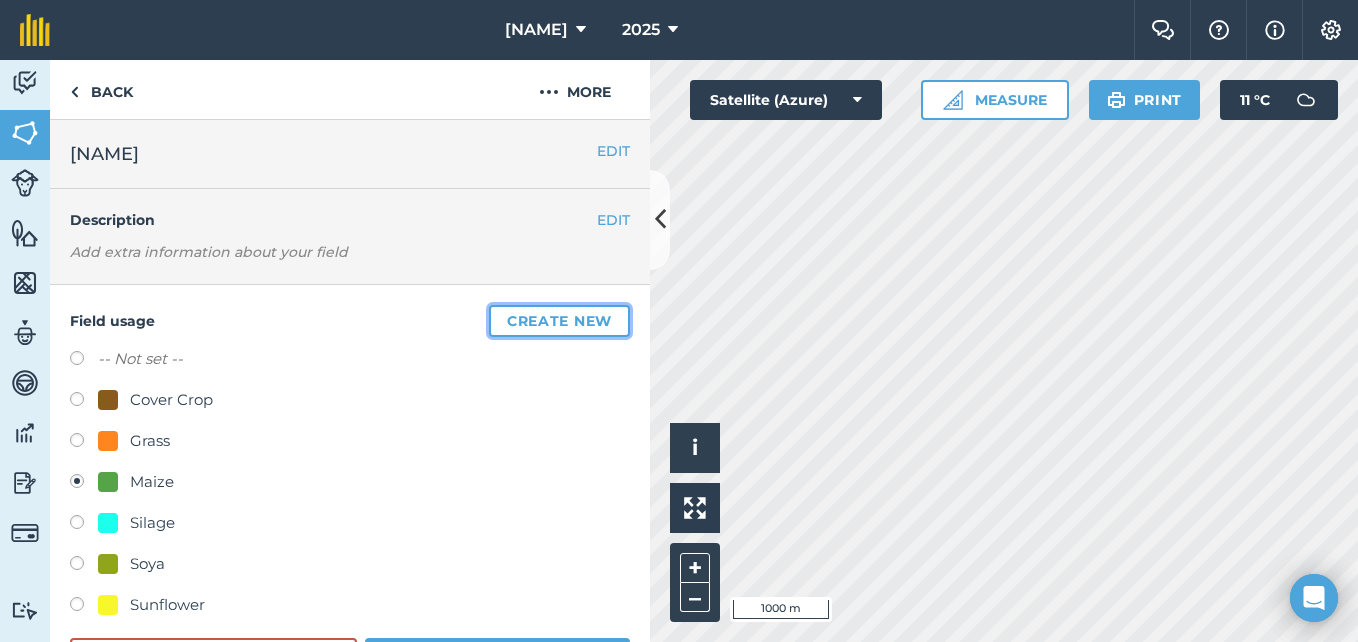 drag, startPoint x: 567, startPoint y: 314, endPoint x: 514, endPoint y: 511, distance: 204.0049 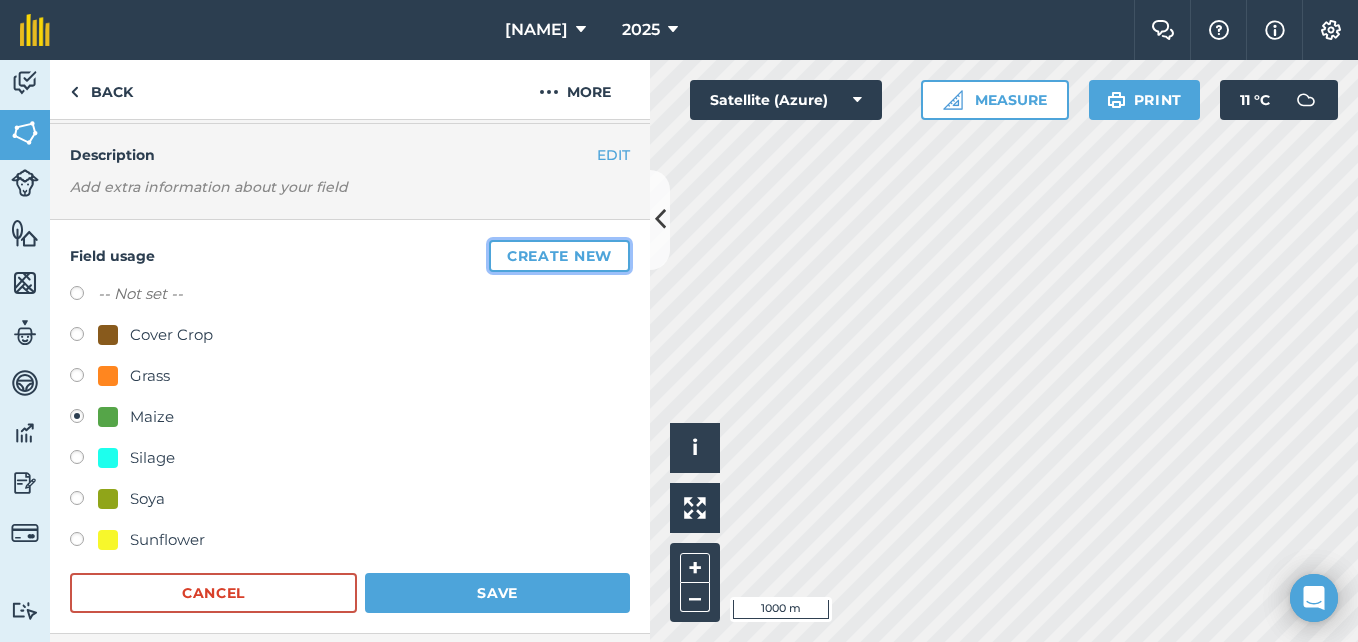 scroll, scrollTop: 100, scrollLeft: 0, axis: vertical 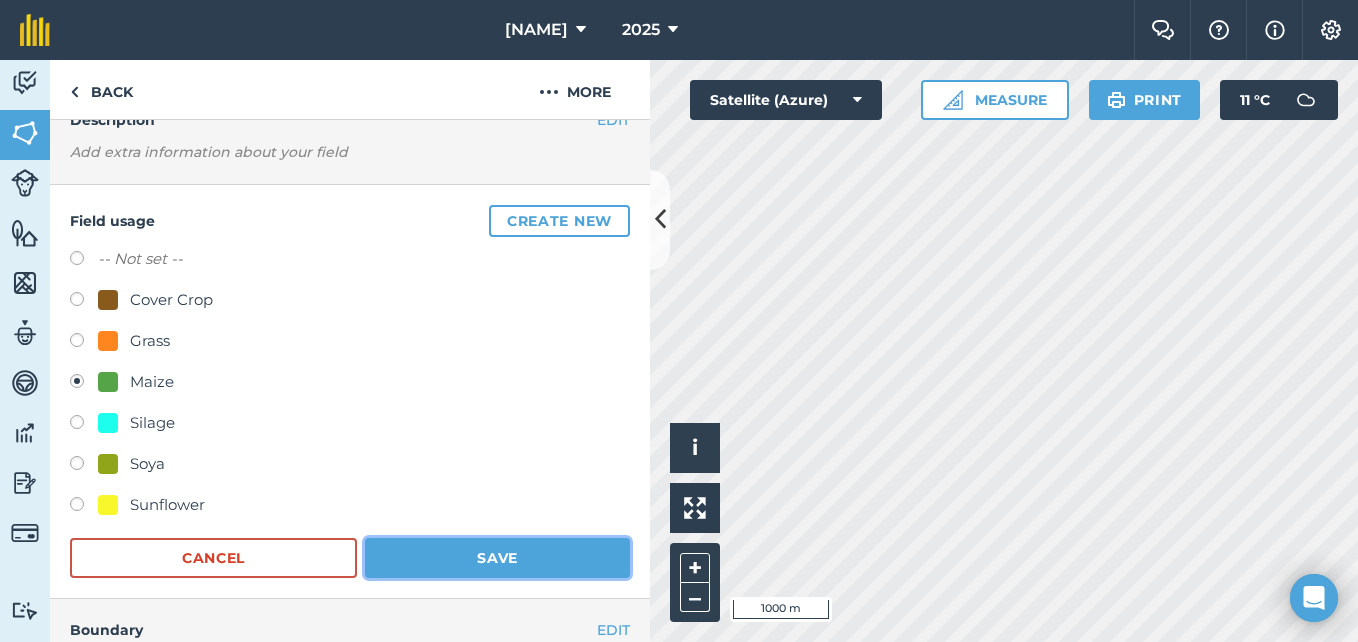 click on "Save" at bounding box center (497, 558) 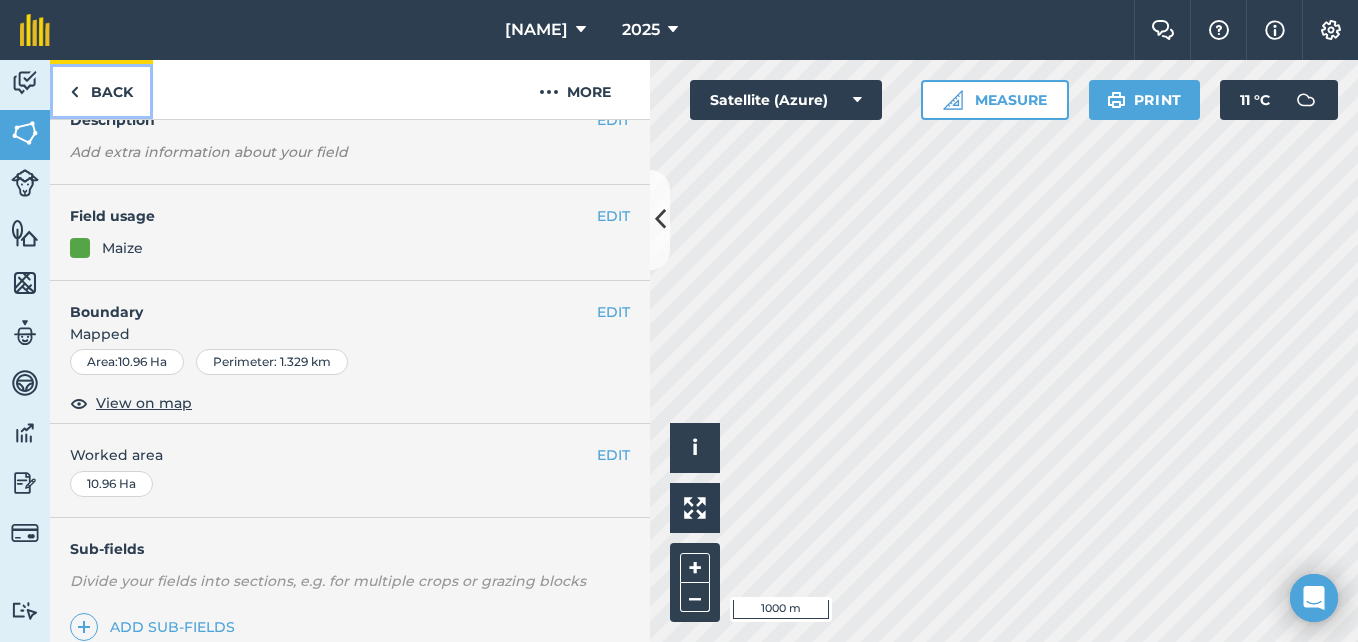 click on "Back" at bounding box center [101, 89] 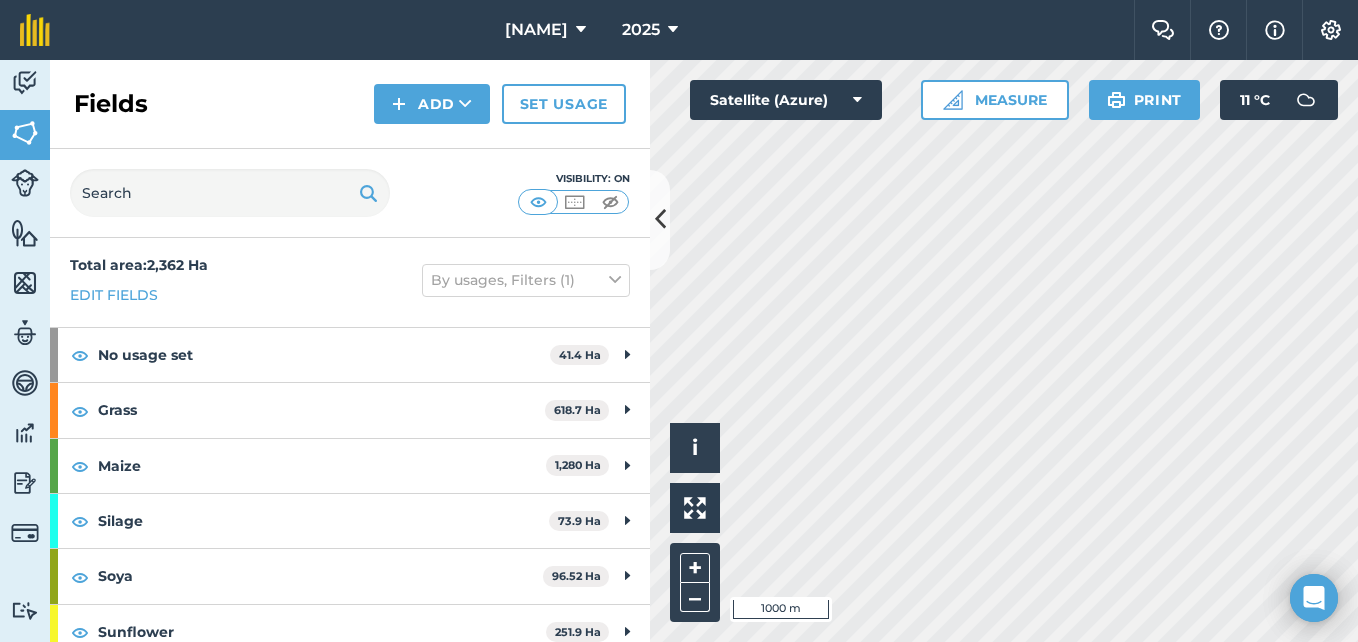 scroll, scrollTop: 0, scrollLeft: 0, axis: both 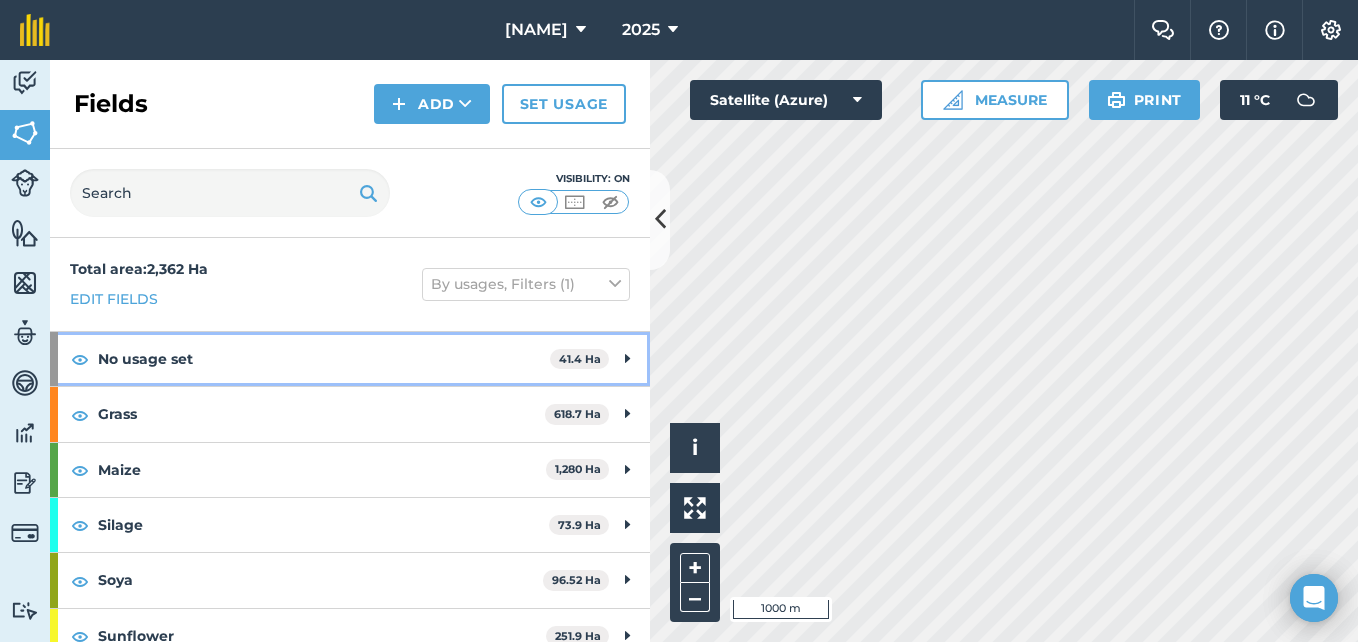 click on "No usage set" at bounding box center [324, 359] 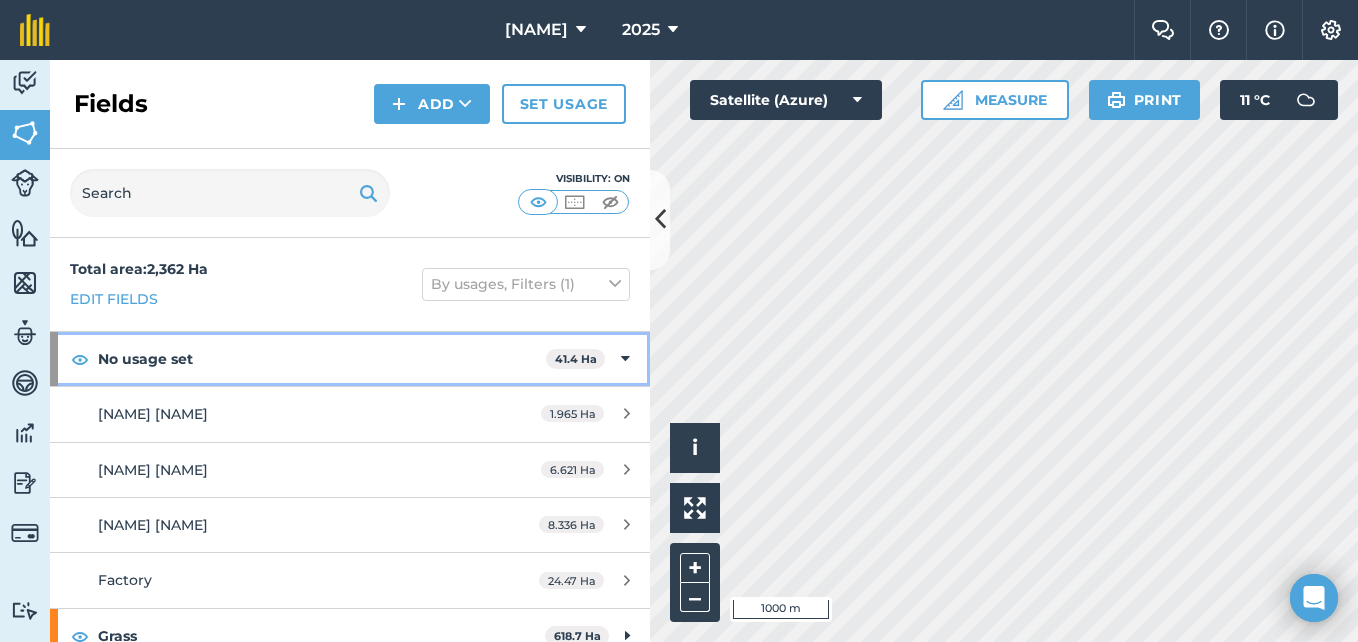 scroll, scrollTop: 100, scrollLeft: 0, axis: vertical 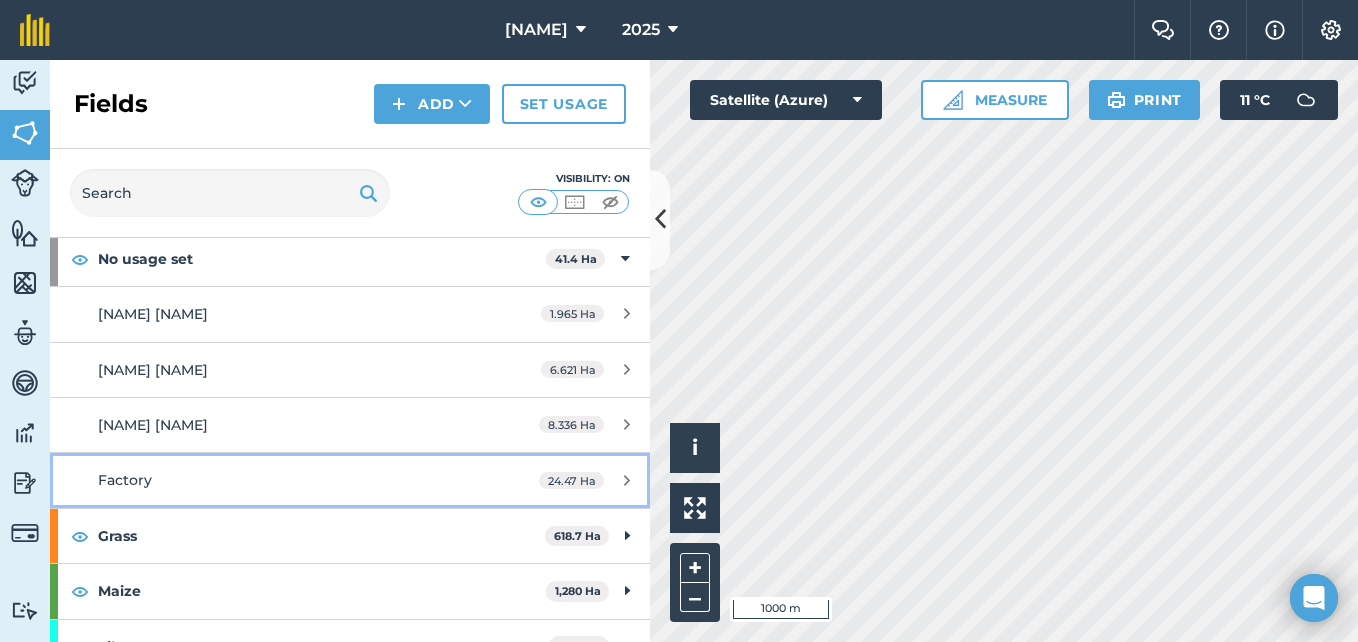 click on "Factory" at bounding box center [286, 480] 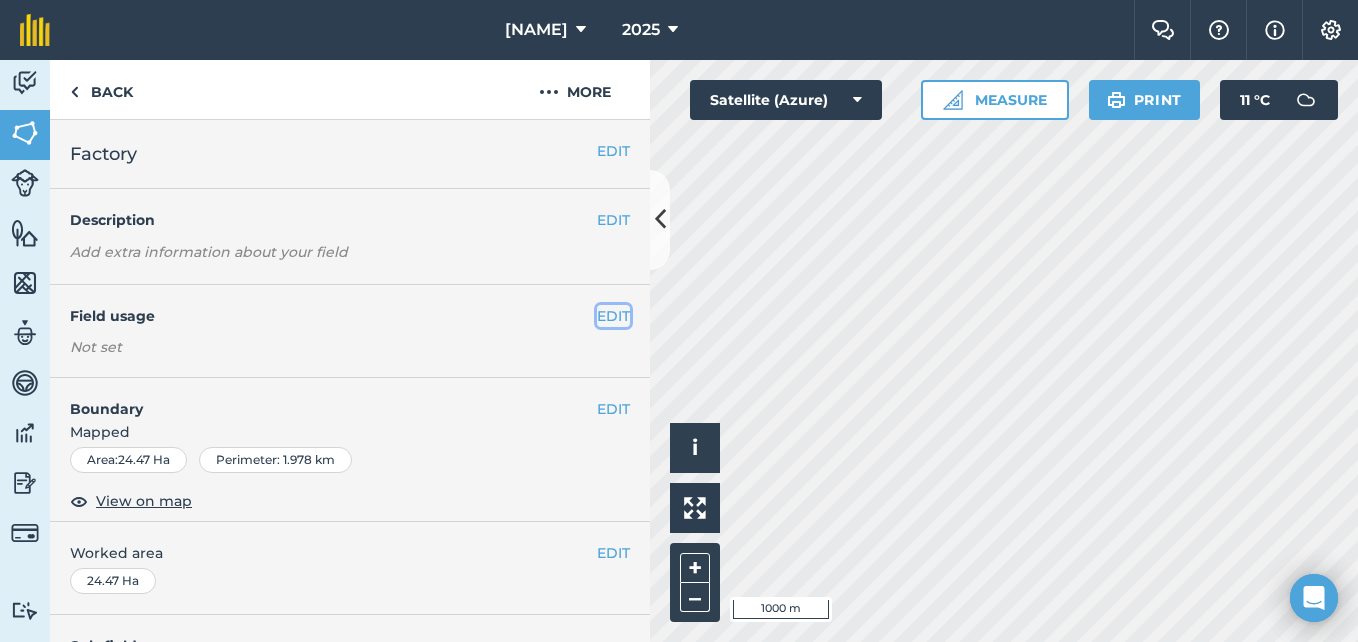 click on "EDIT" at bounding box center (613, 316) 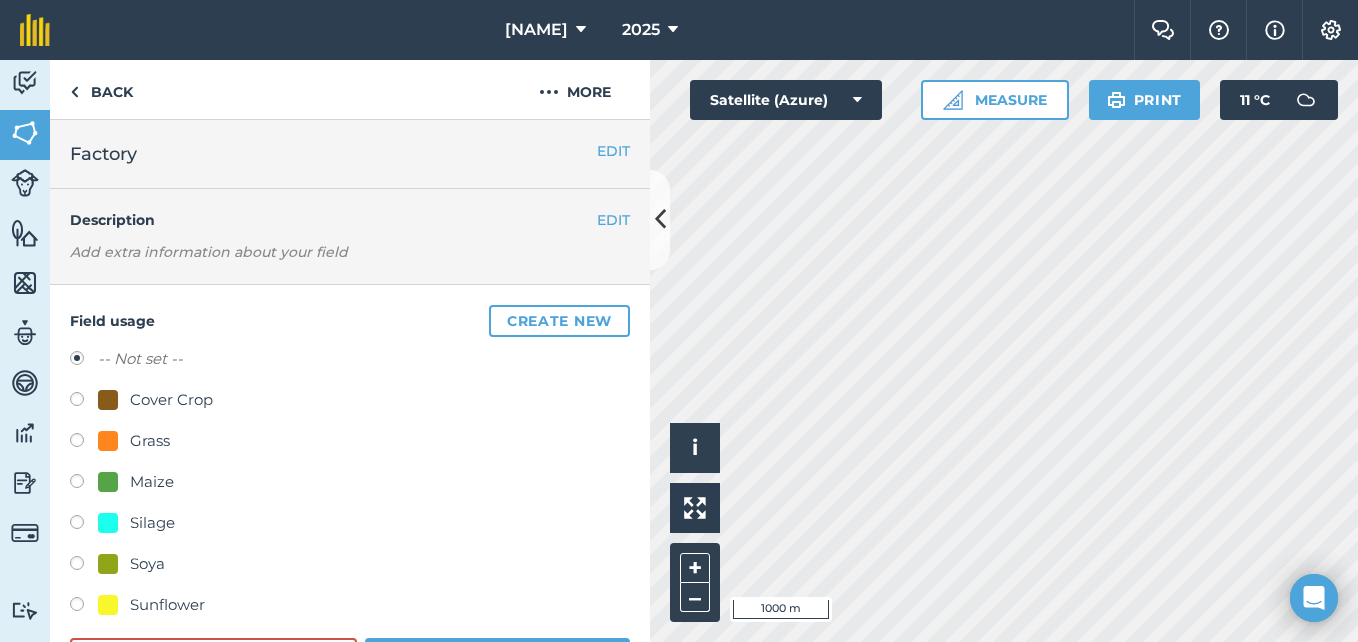 click at bounding box center [108, 523] 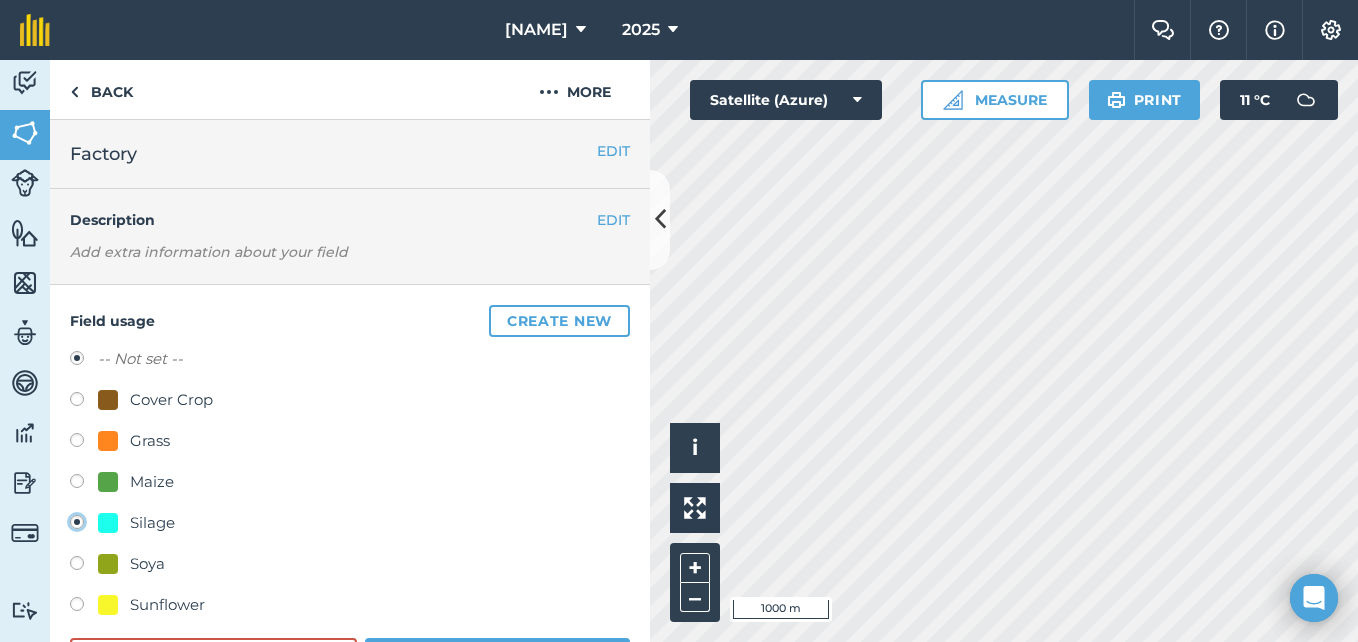 radio on "true" 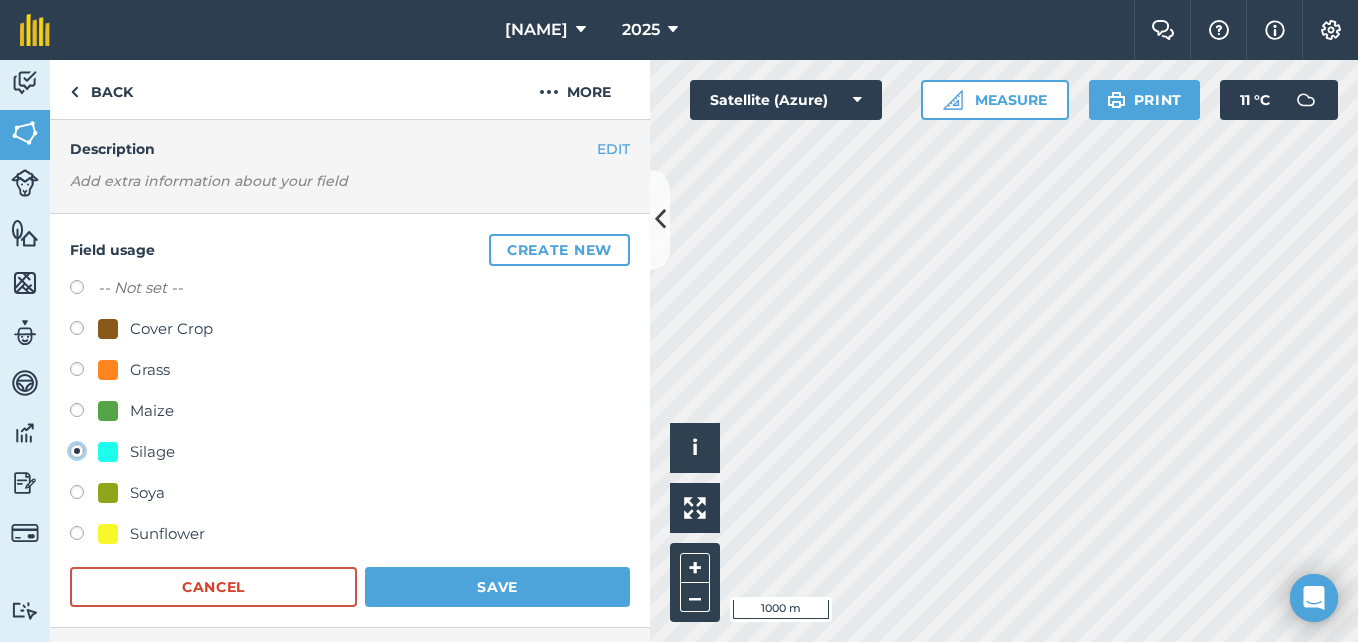 scroll, scrollTop: 100, scrollLeft: 0, axis: vertical 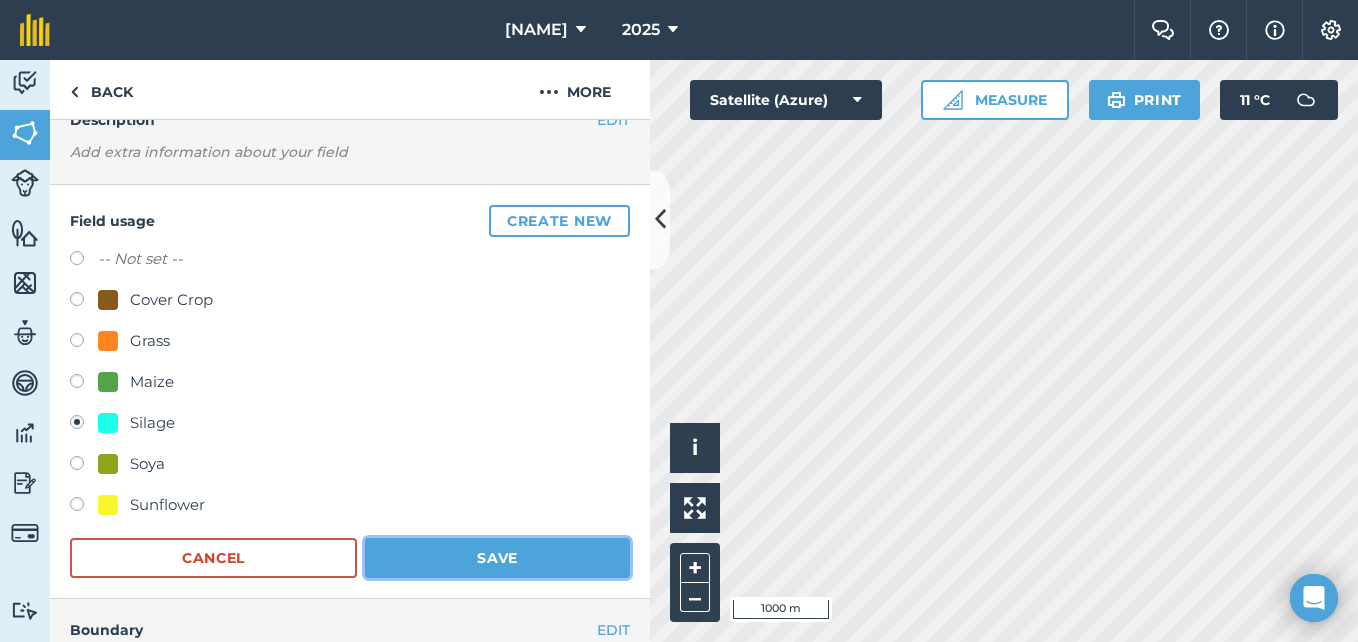 click on "Save" at bounding box center (497, 558) 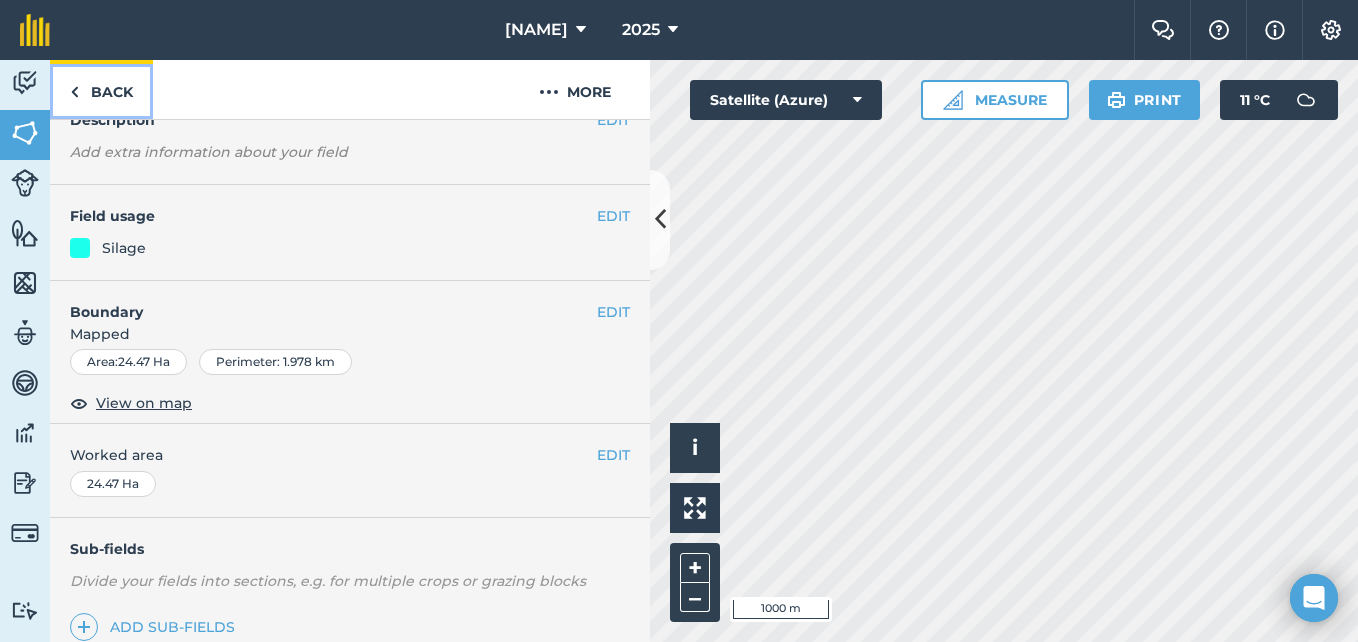 click on "Back" at bounding box center (101, 89) 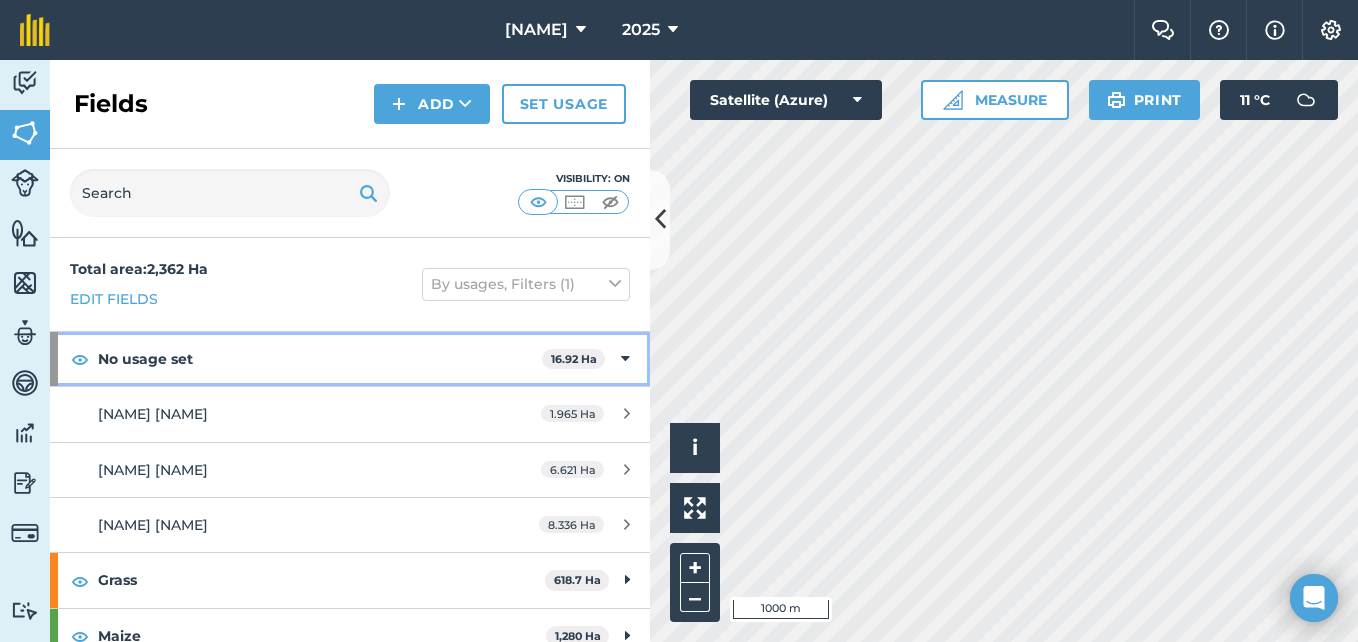 click at bounding box center [625, 359] 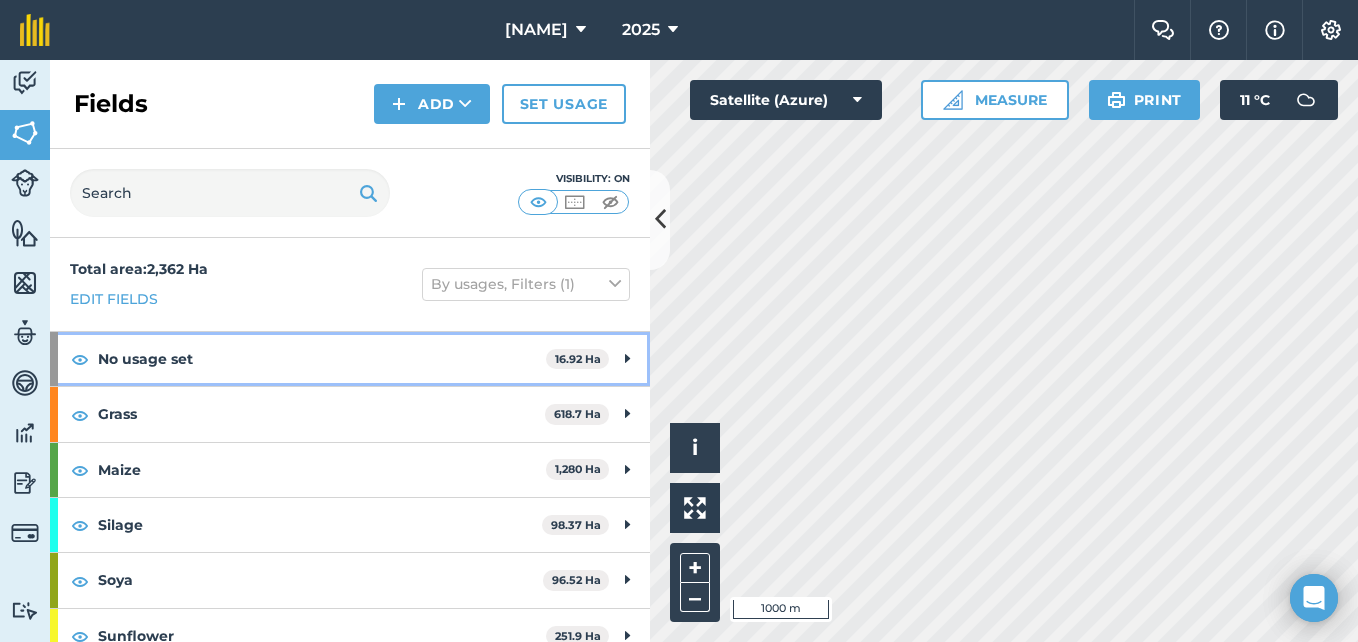 scroll, scrollTop: 21, scrollLeft: 0, axis: vertical 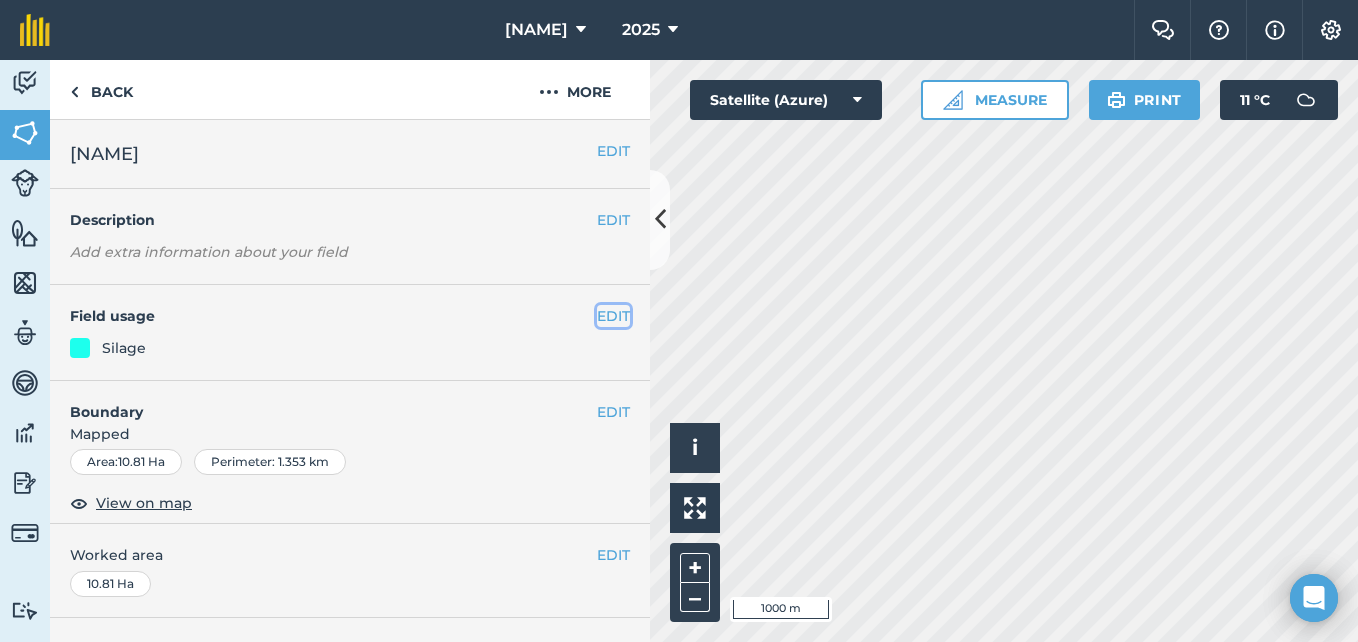 click on "EDIT" at bounding box center [613, 316] 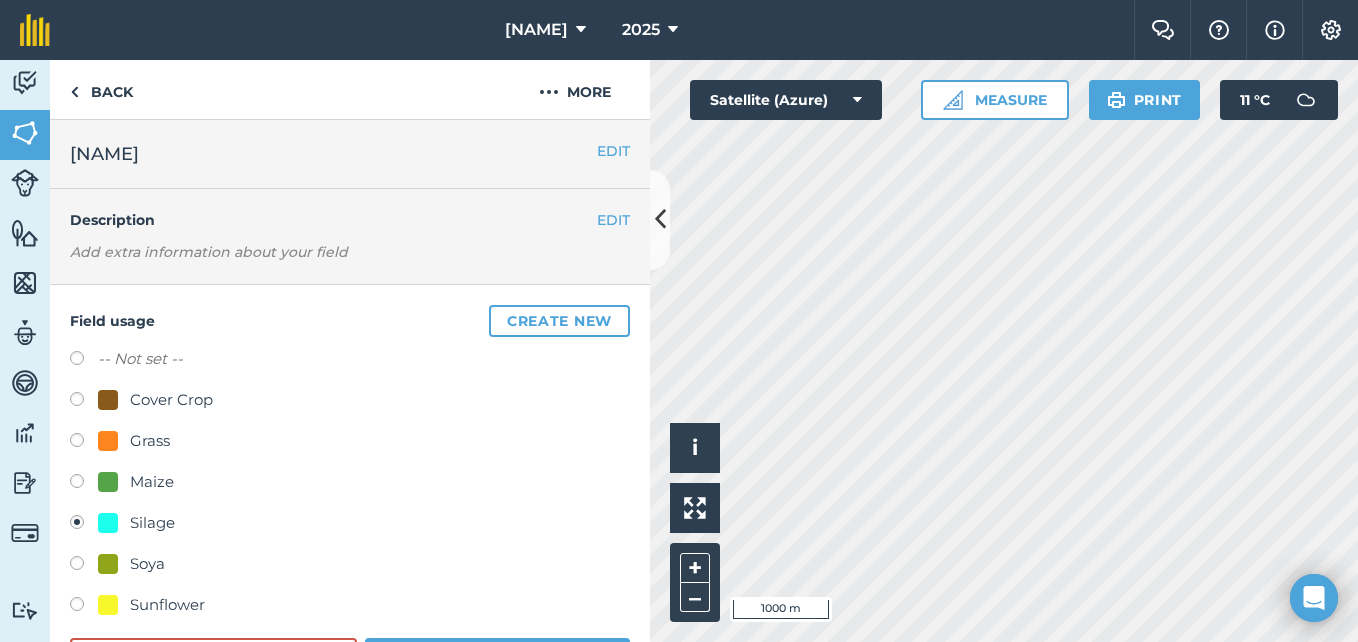 click at bounding box center (84, 484) 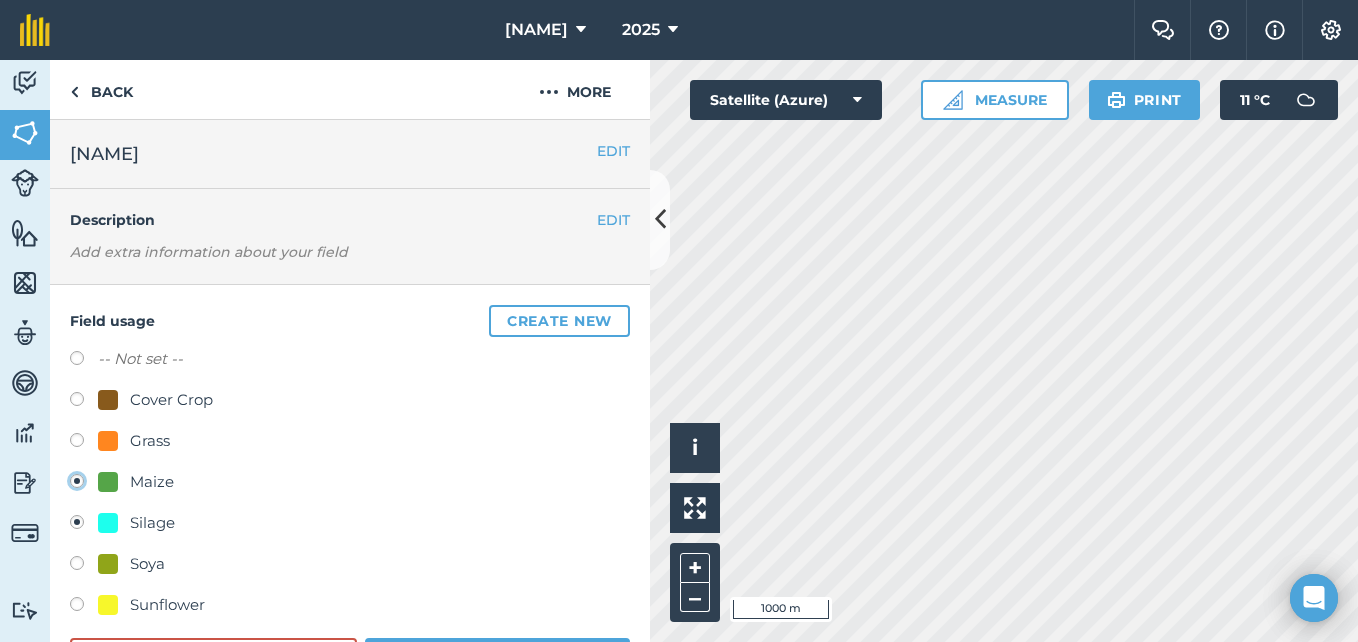 radio on "true" 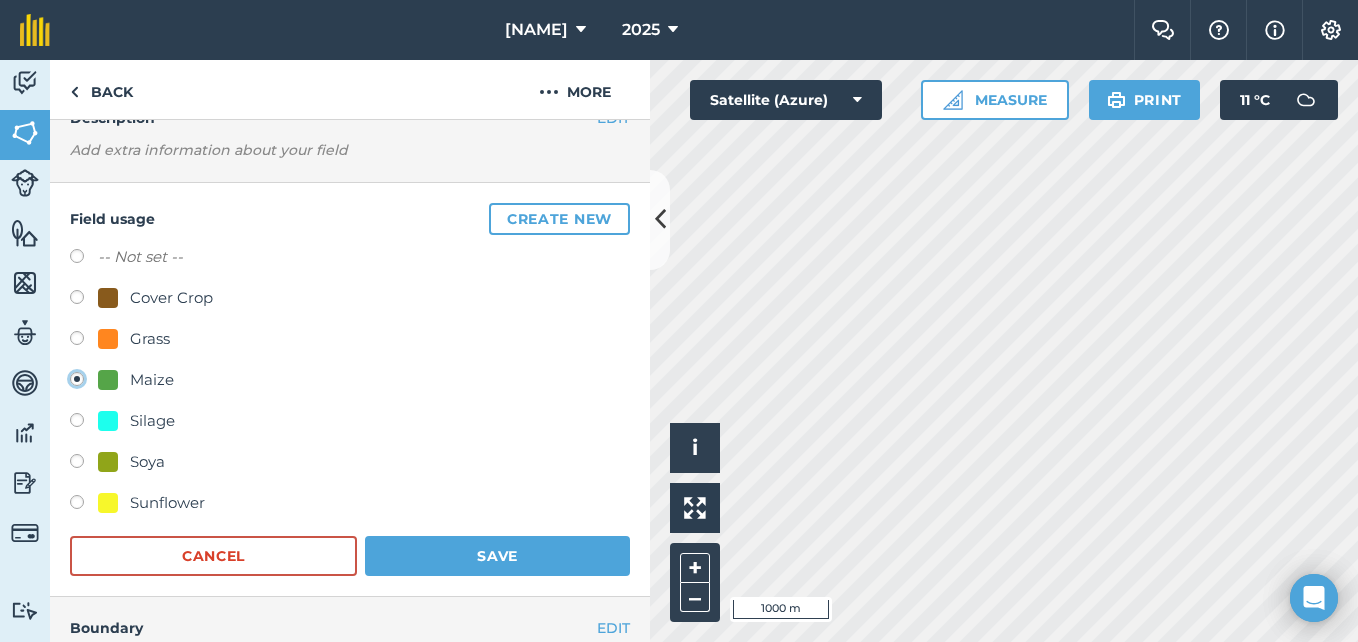 scroll, scrollTop: 200, scrollLeft: 0, axis: vertical 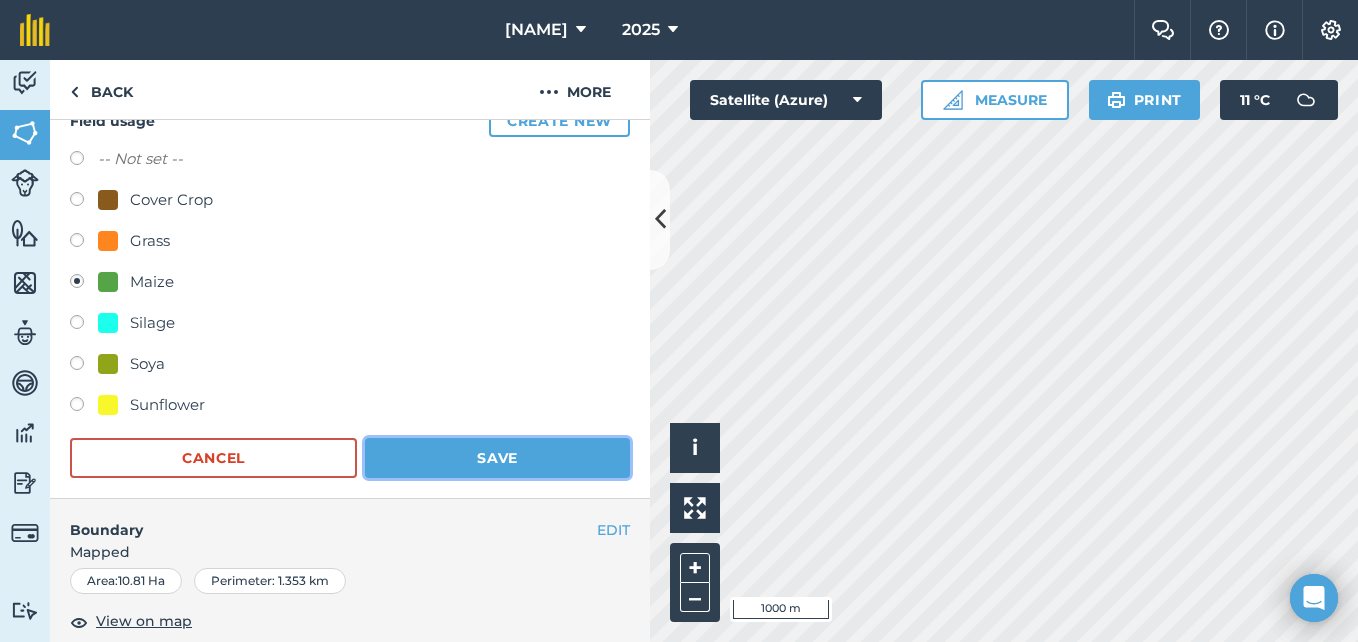 click on "Save" at bounding box center [497, 458] 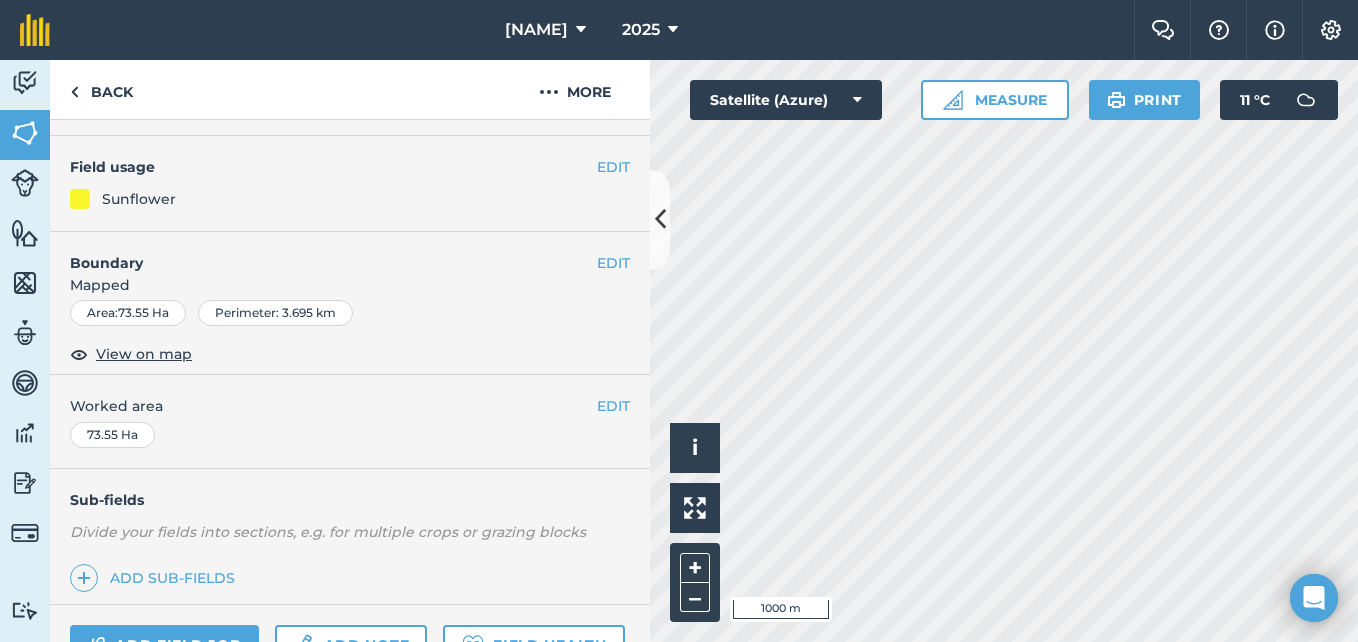 scroll, scrollTop: 100, scrollLeft: 0, axis: vertical 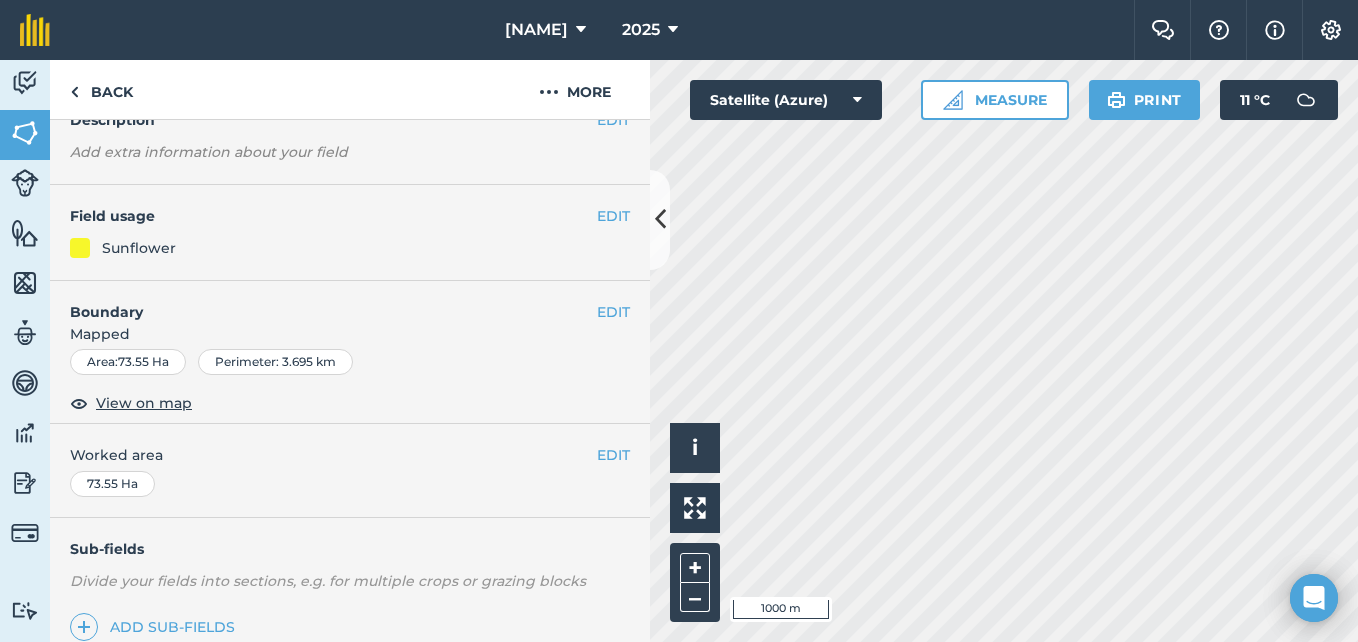 click on "EDIT Field usage Sunflower" at bounding box center (350, 233) 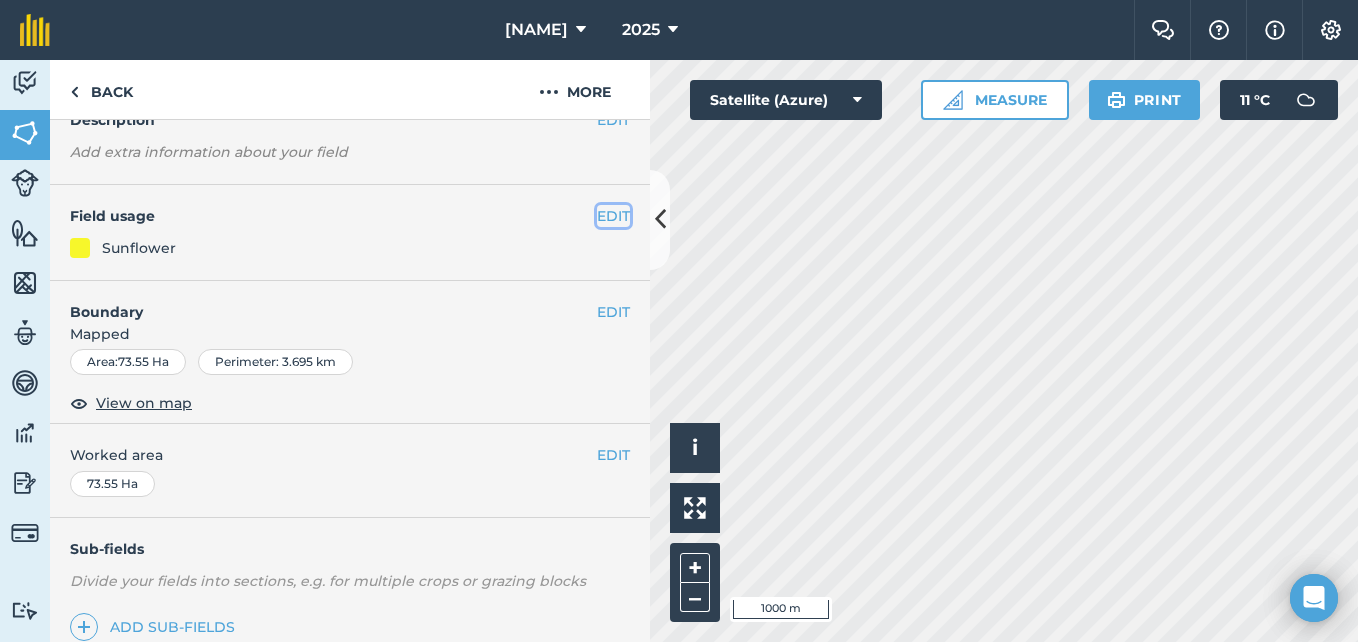 click on "EDIT" at bounding box center (613, 216) 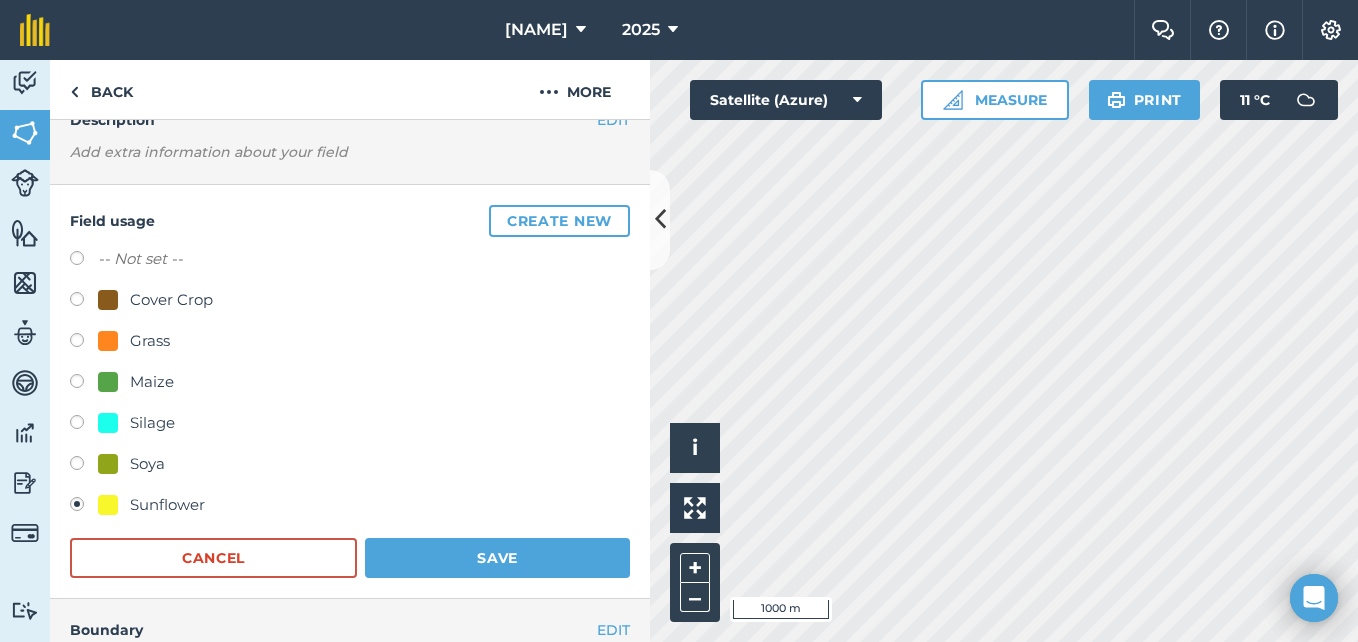 click on "Soya" at bounding box center [131, 464] 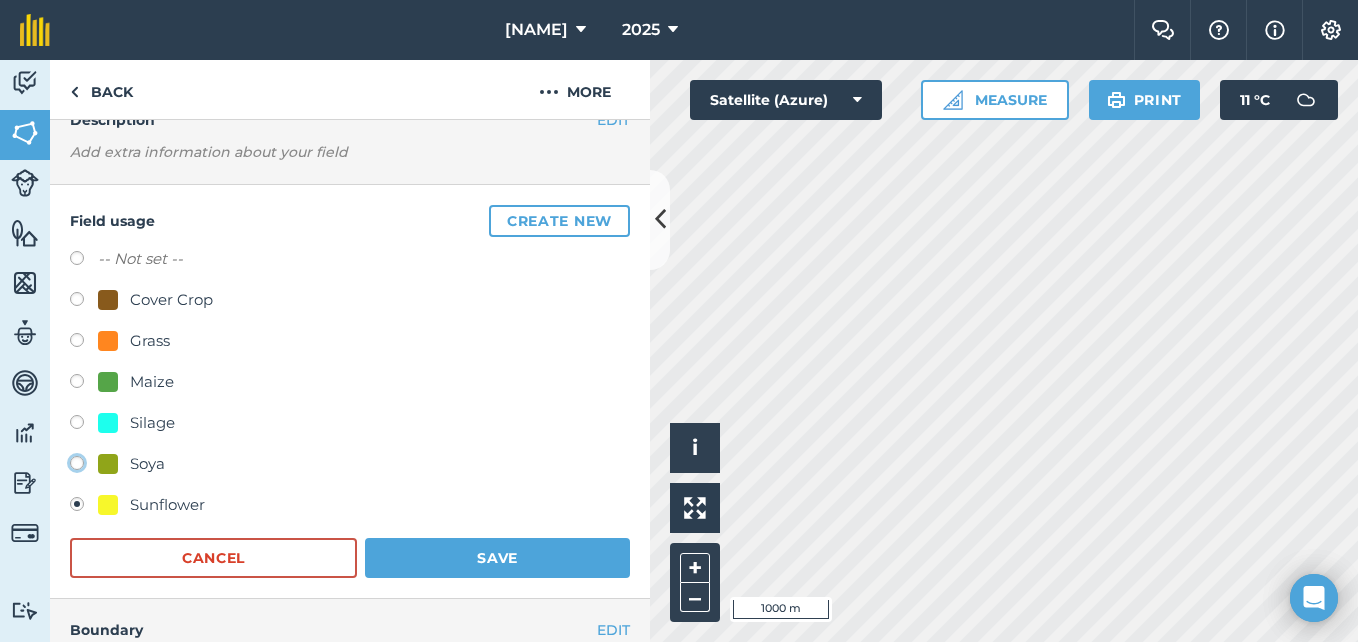 click on "Soya" at bounding box center [-9923, 462] 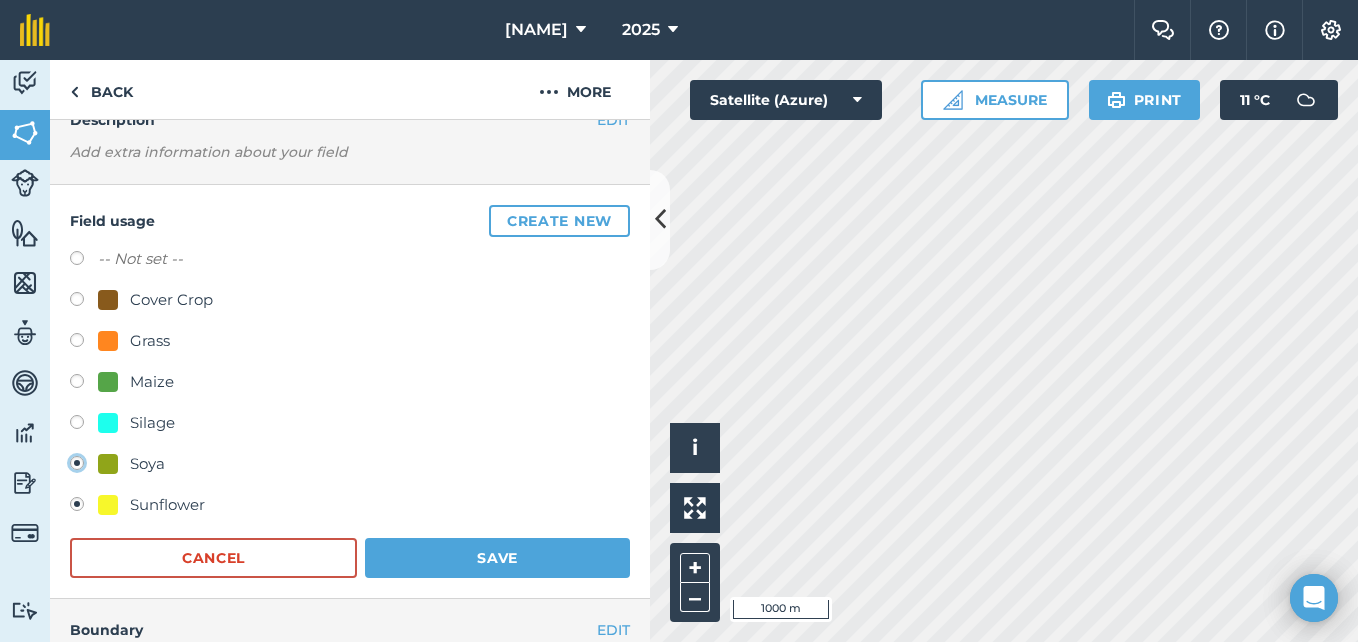 radio on "true" 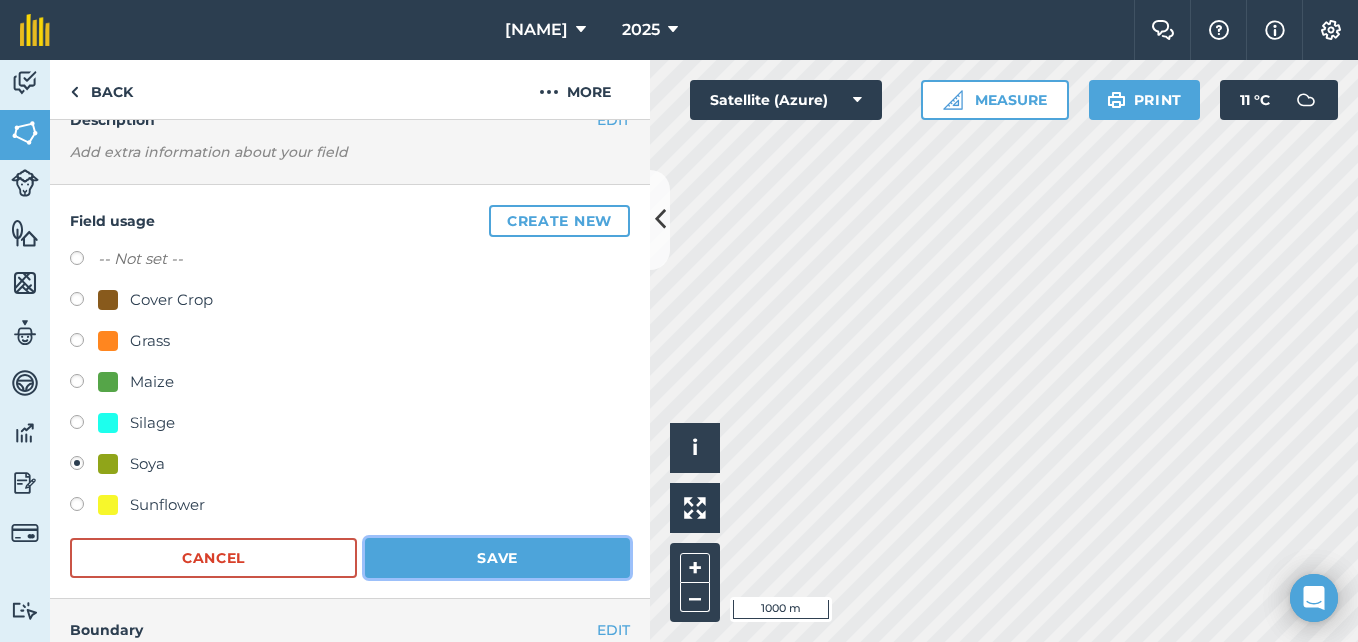 click on "Save" at bounding box center (497, 558) 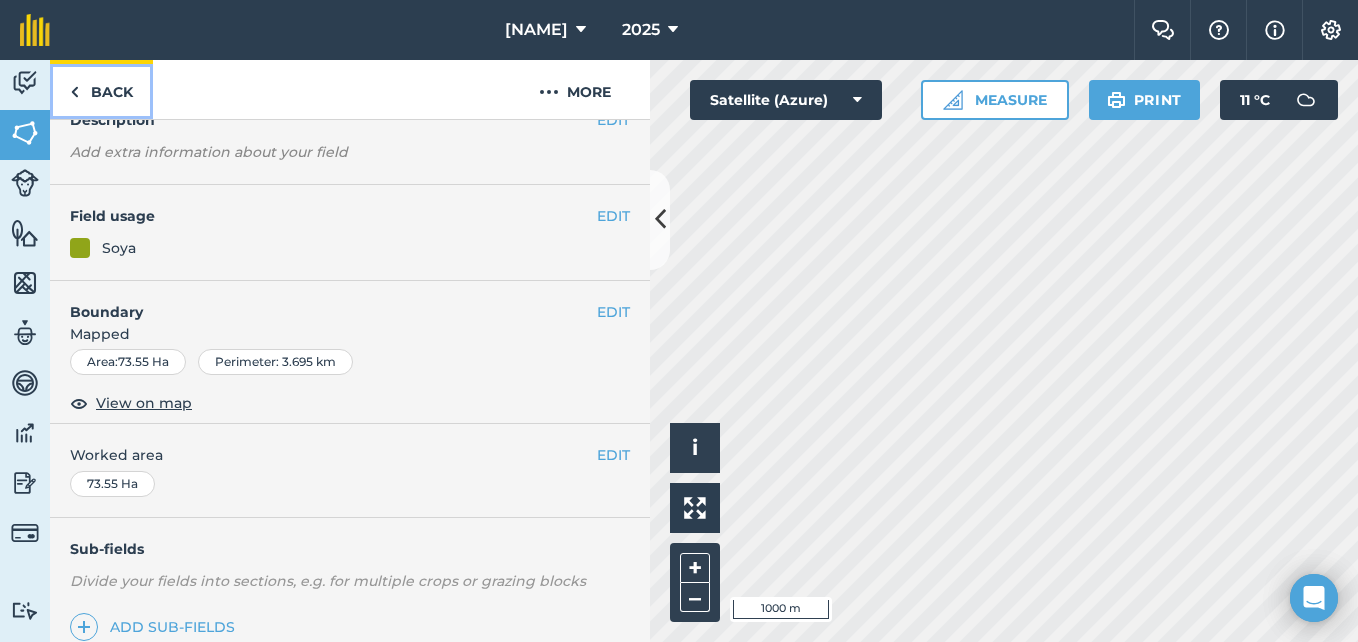click on "Back" at bounding box center [101, 89] 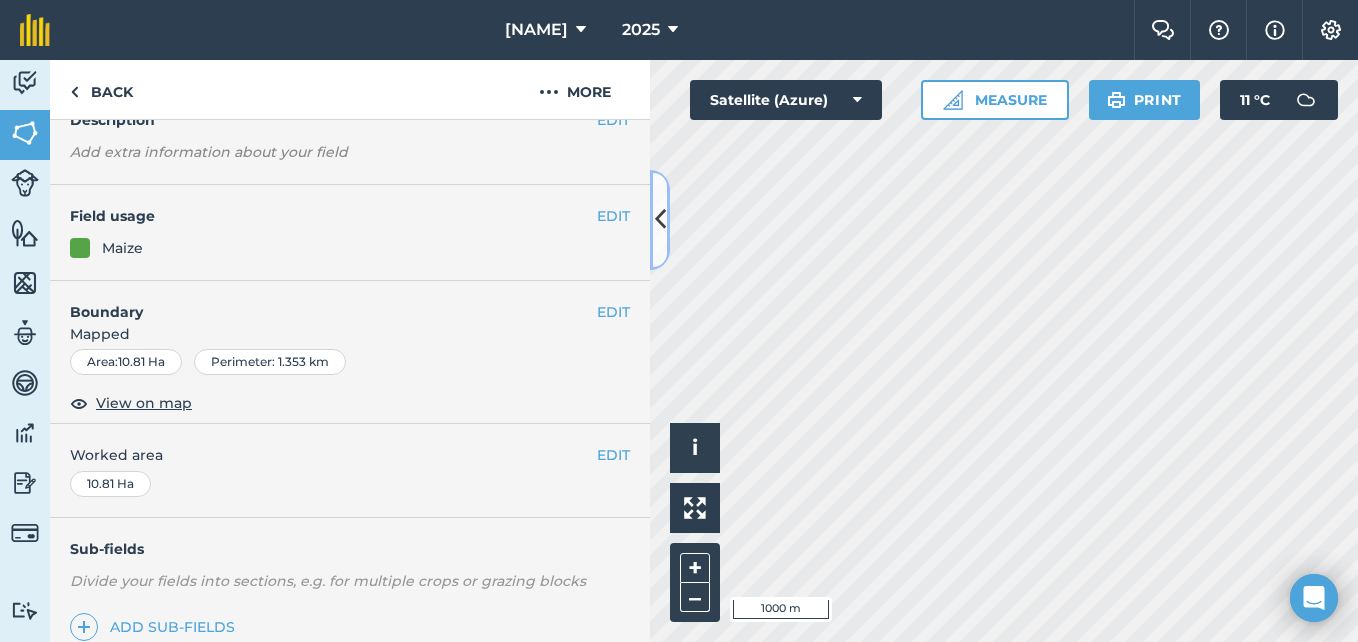 click at bounding box center [660, 219] 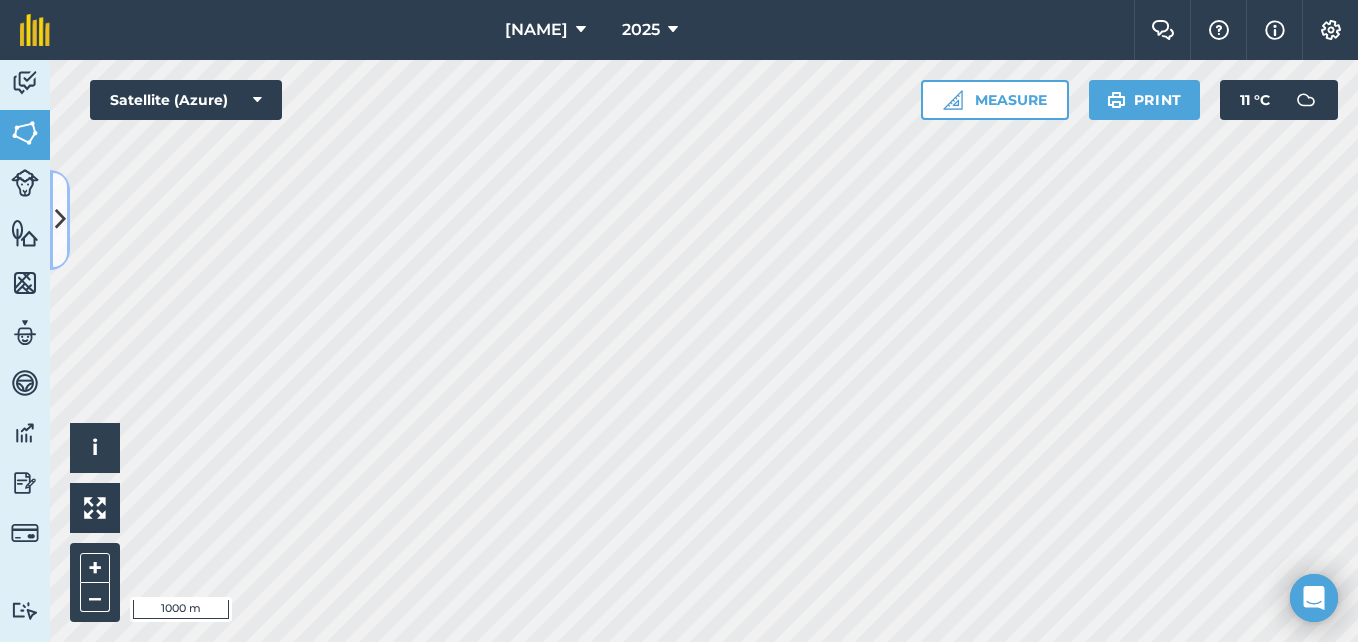 click at bounding box center [60, 219] 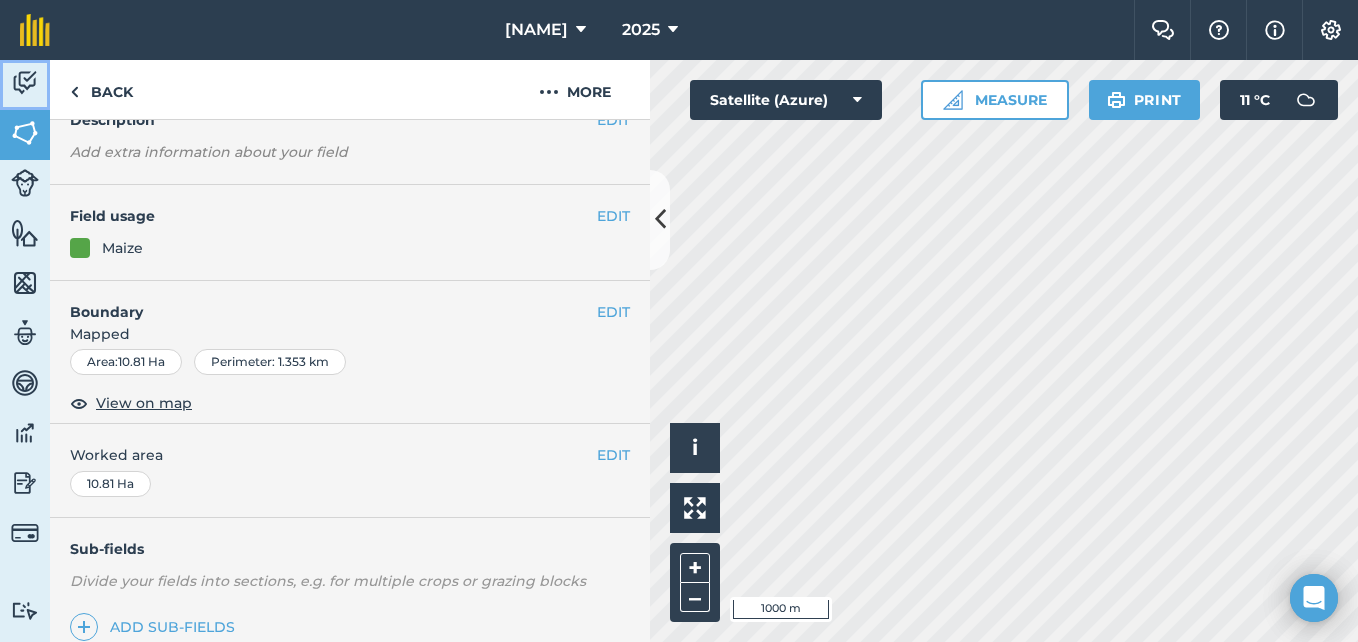 click at bounding box center (25, 83) 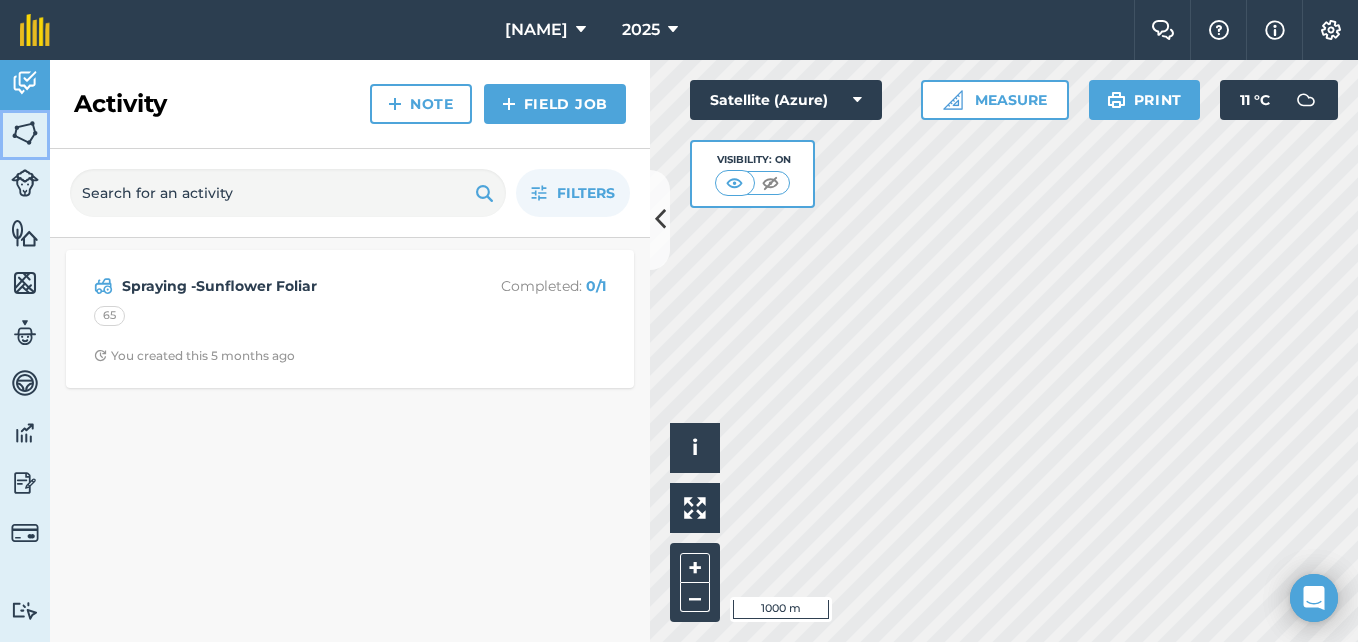 click at bounding box center [25, 133] 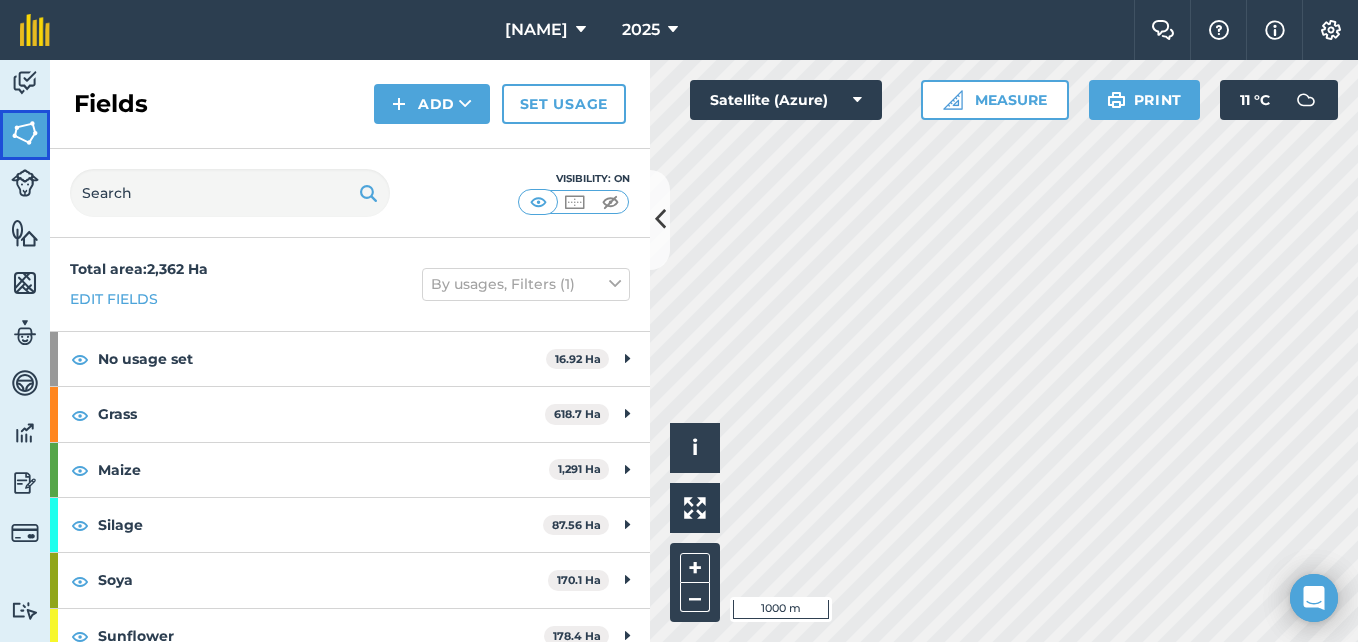 scroll, scrollTop: 21, scrollLeft: 0, axis: vertical 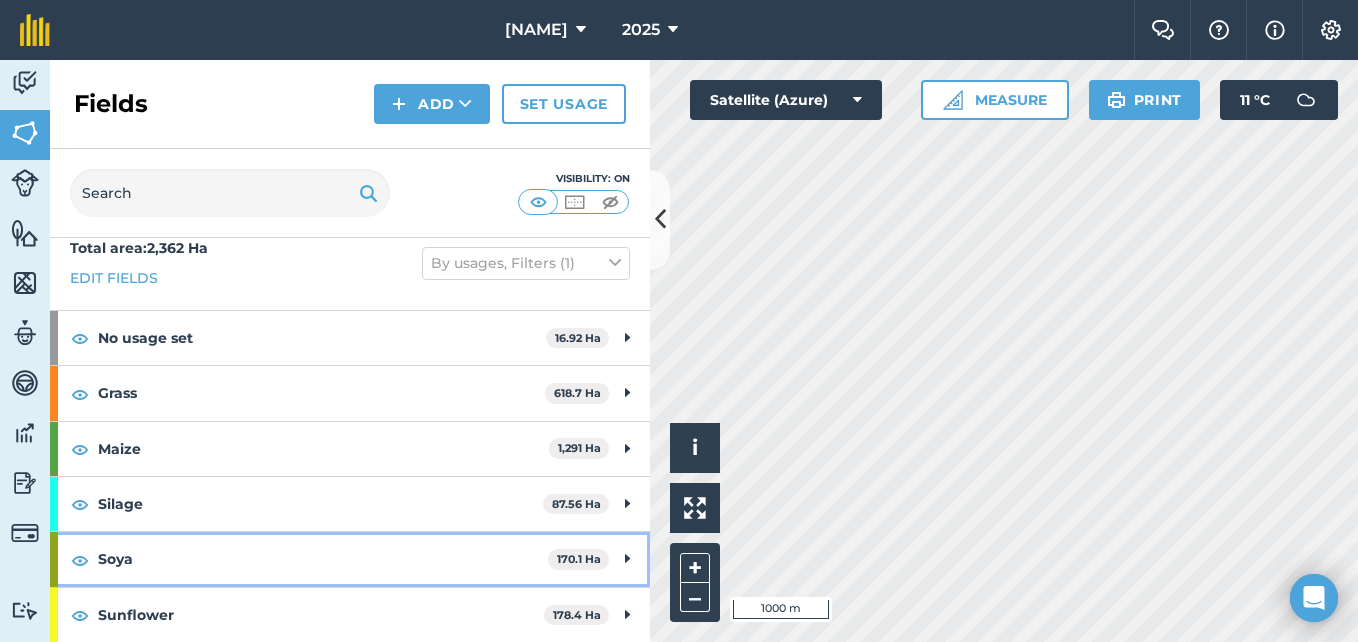 click at bounding box center (627, 559) 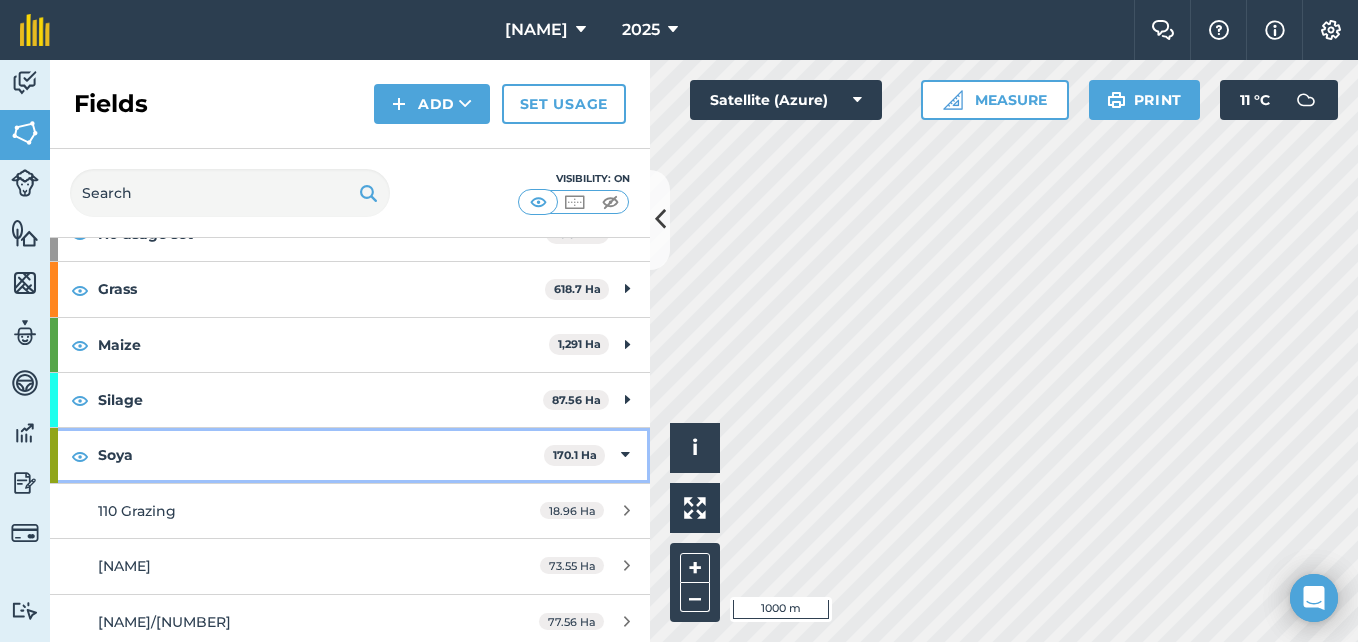 scroll, scrollTop: 187, scrollLeft: 0, axis: vertical 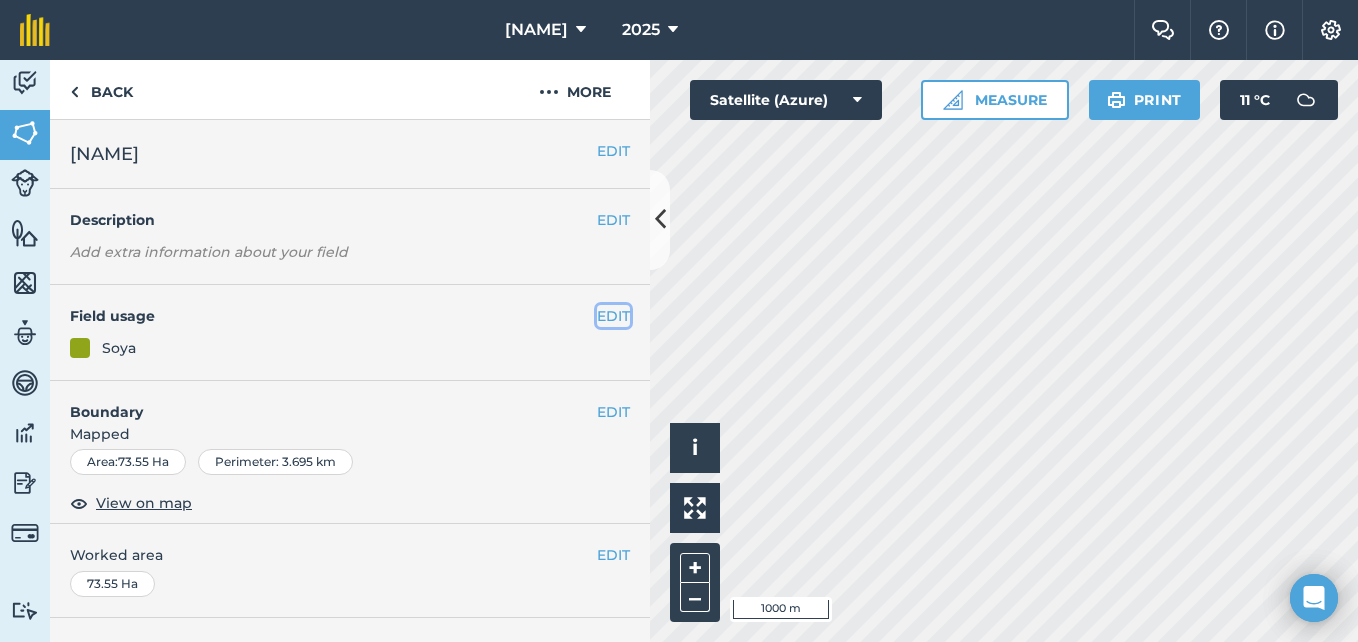 click on "EDIT" at bounding box center (613, 316) 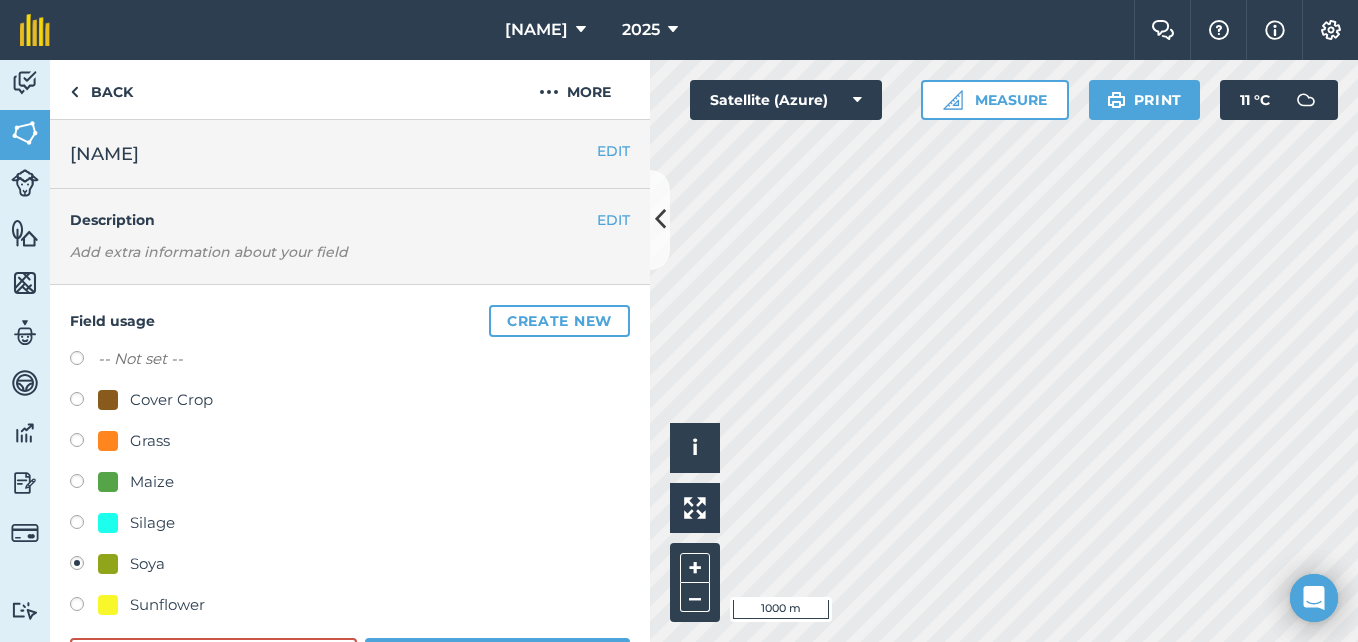 click on "Sunflower" at bounding box center [167, 605] 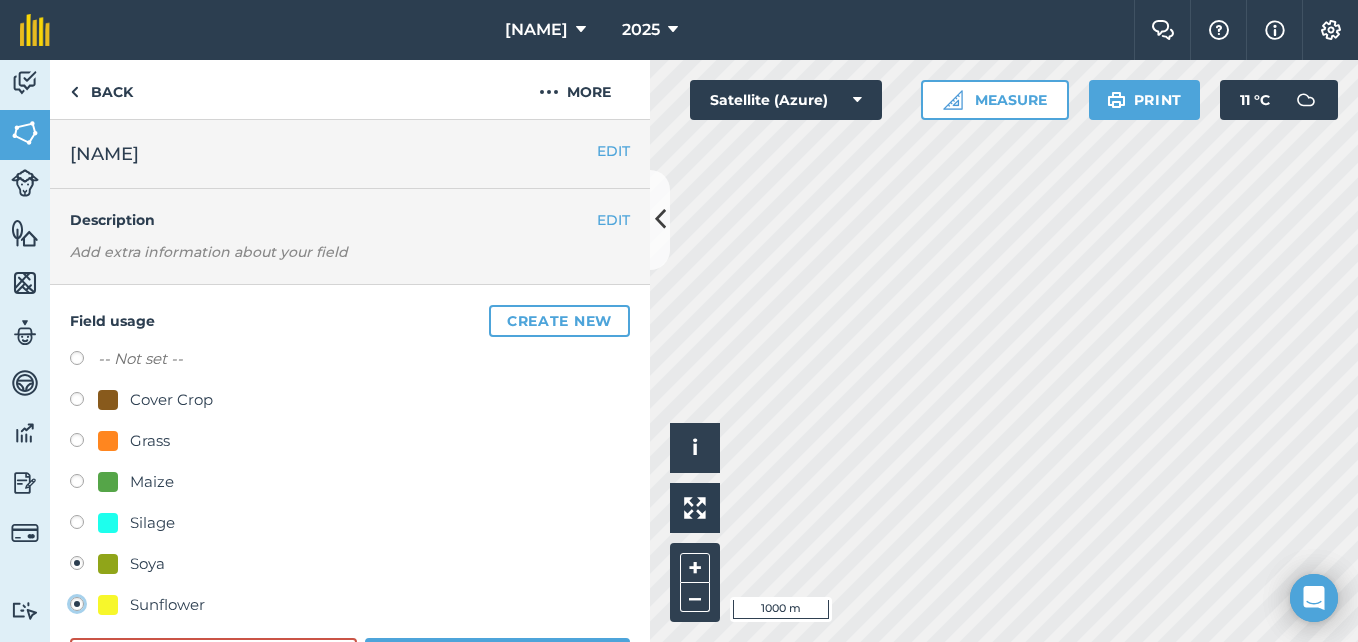 radio on "true" 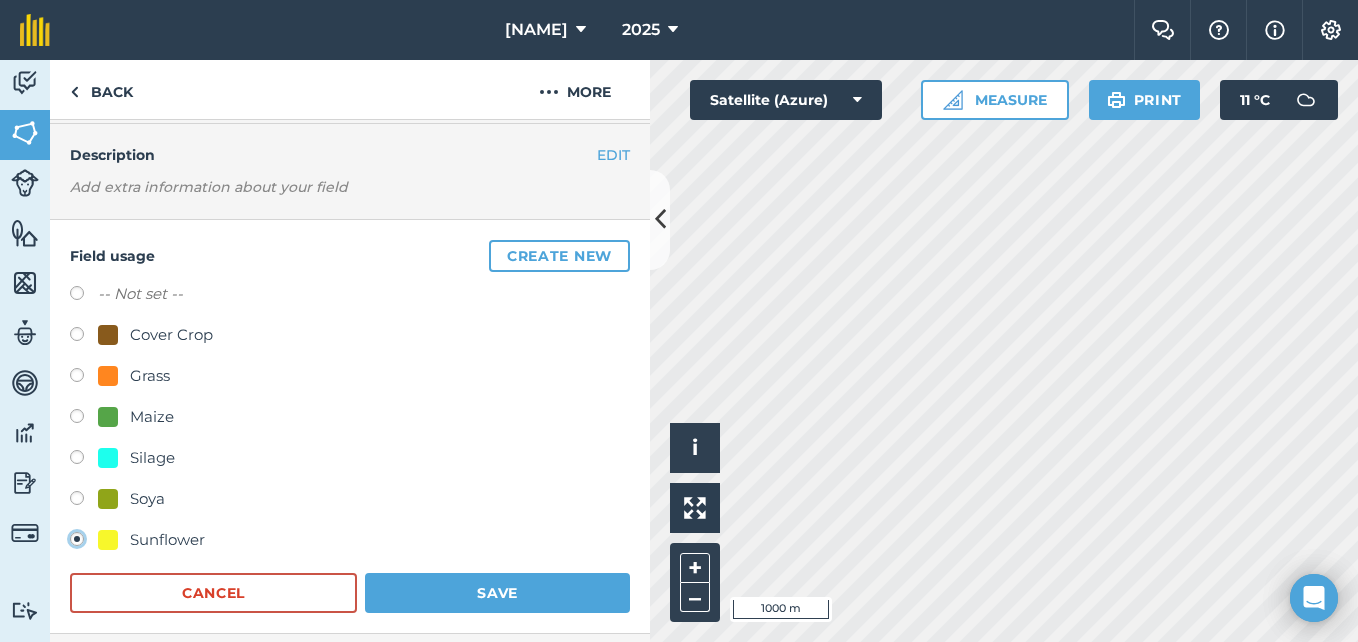 scroll, scrollTop: 100, scrollLeft: 0, axis: vertical 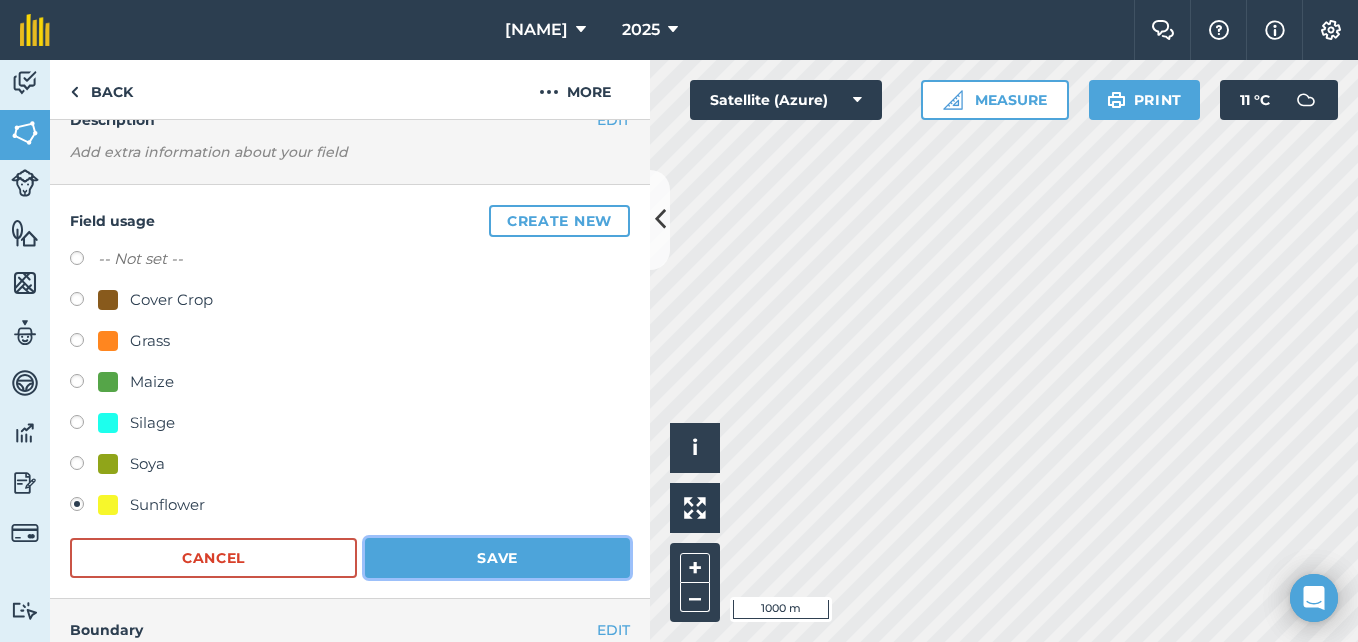 click on "Save" at bounding box center [497, 558] 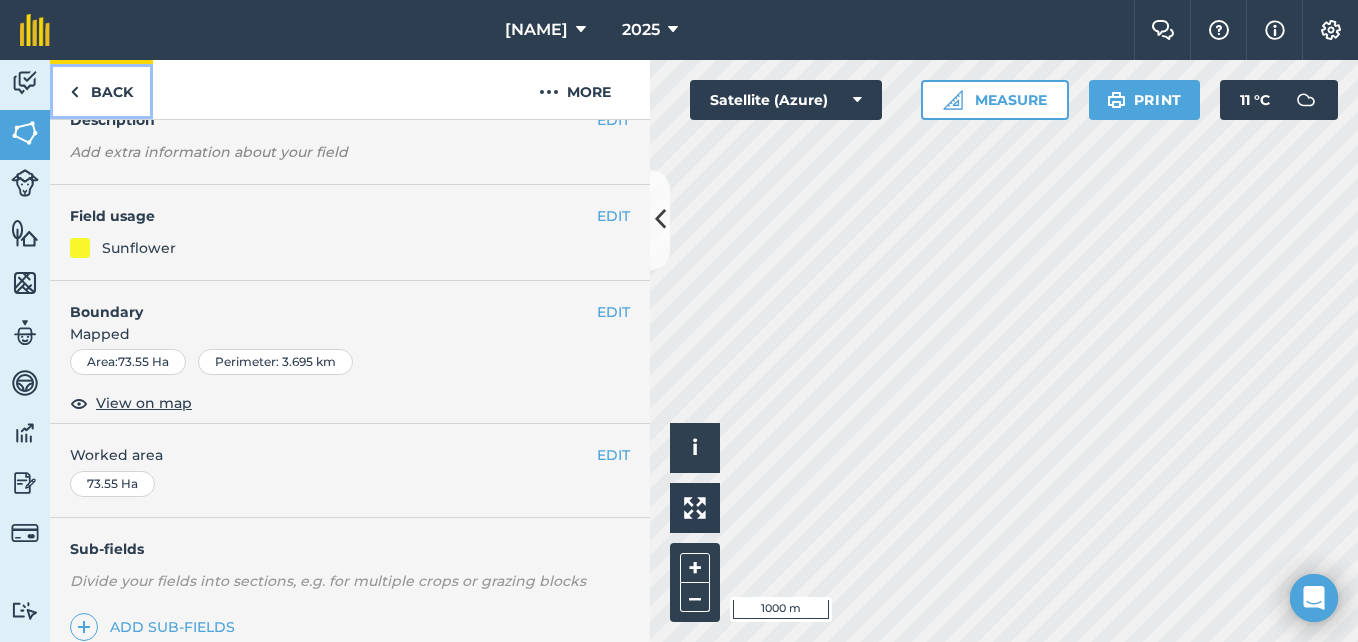 click on "Back" at bounding box center [101, 89] 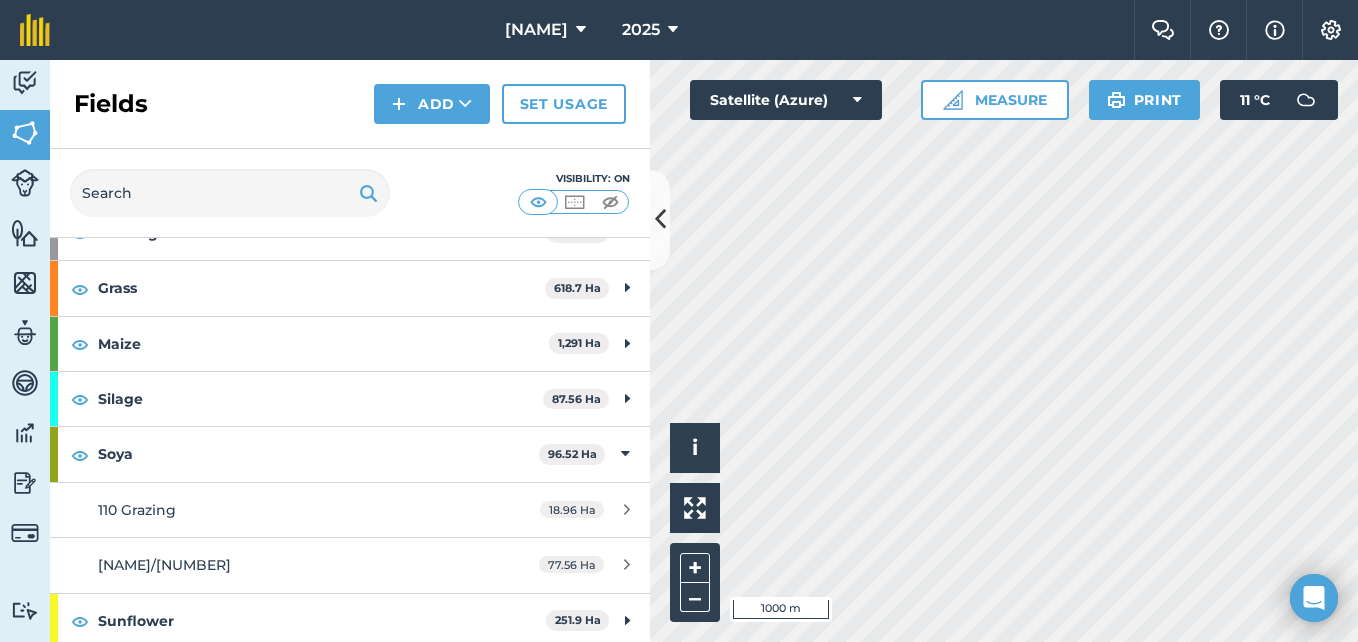 scroll, scrollTop: 132, scrollLeft: 0, axis: vertical 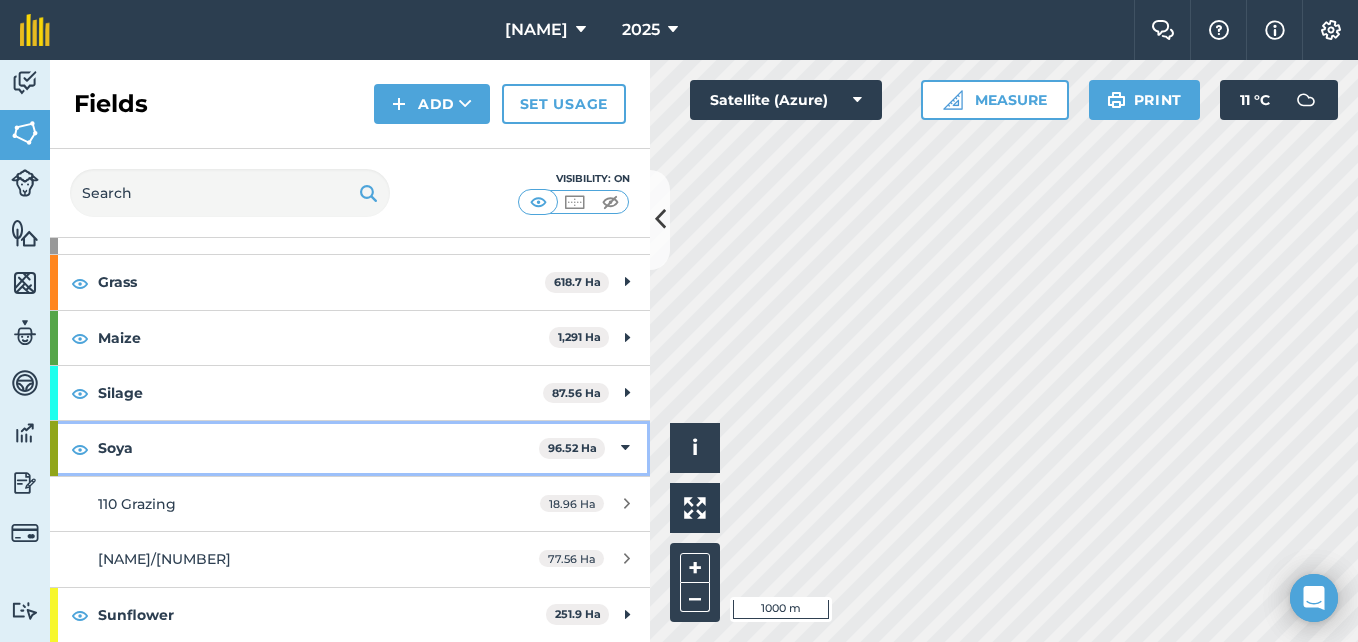 click on "Soya 96.52   Ha" at bounding box center (350, 448) 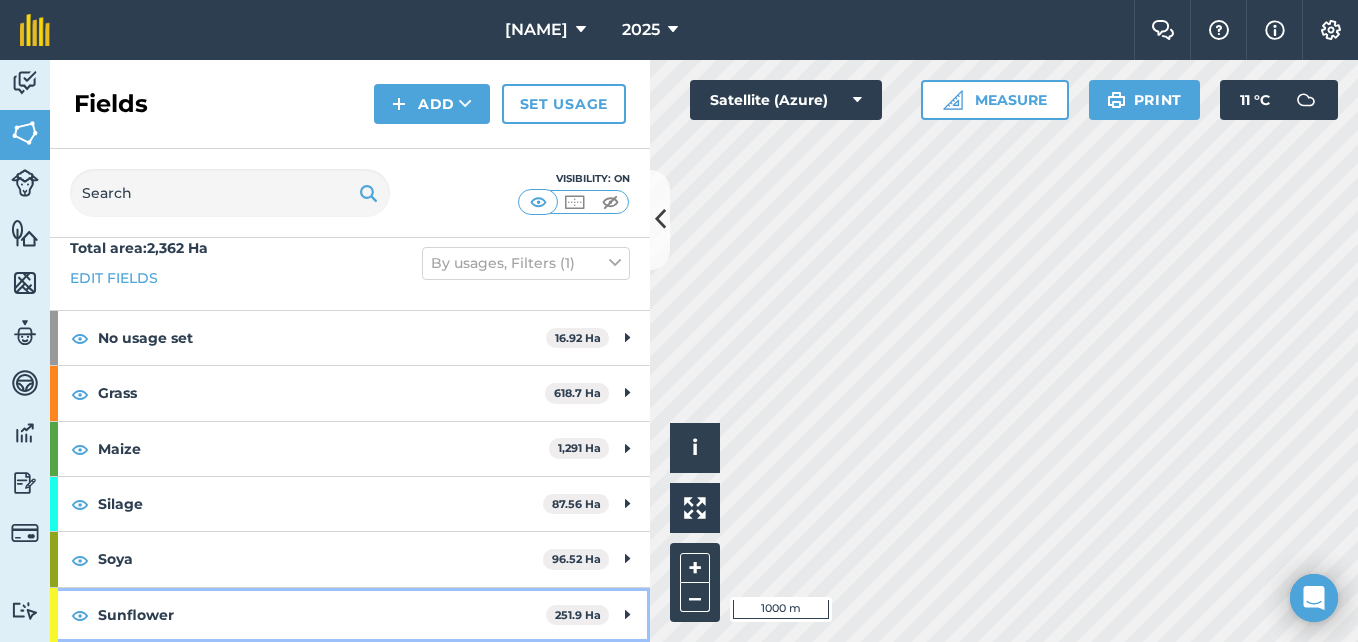 click on "Sunflower" at bounding box center (322, 615) 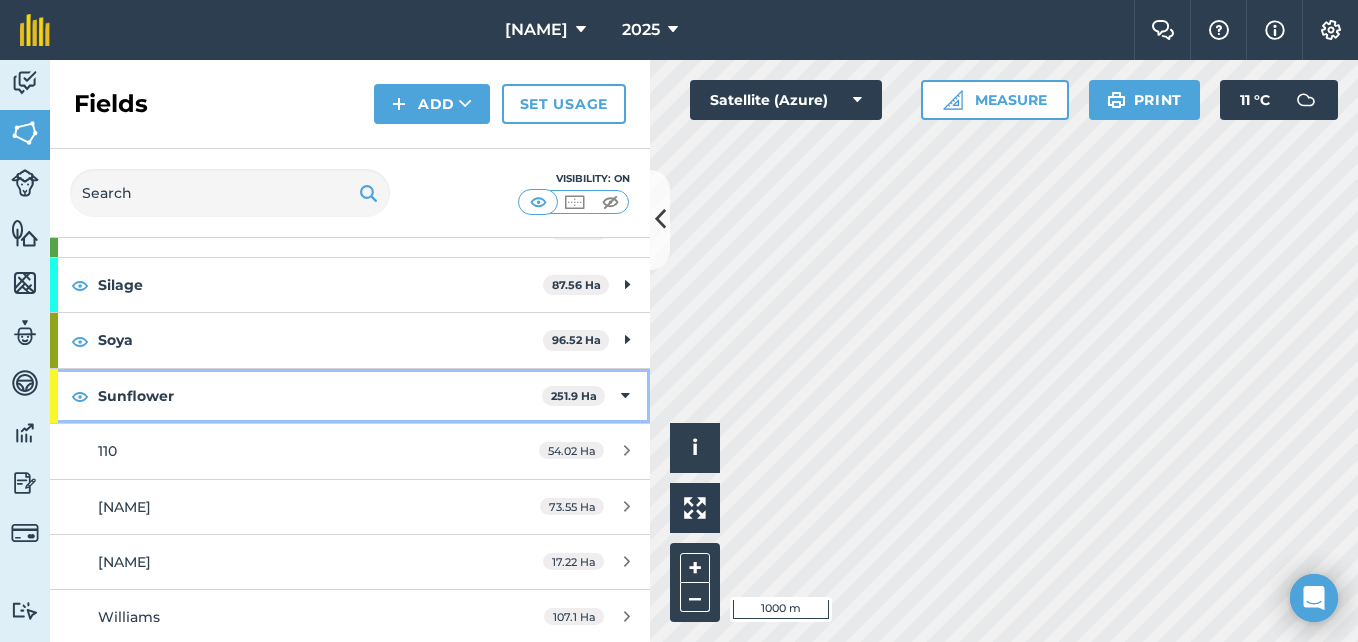 scroll, scrollTop: 243, scrollLeft: 0, axis: vertical 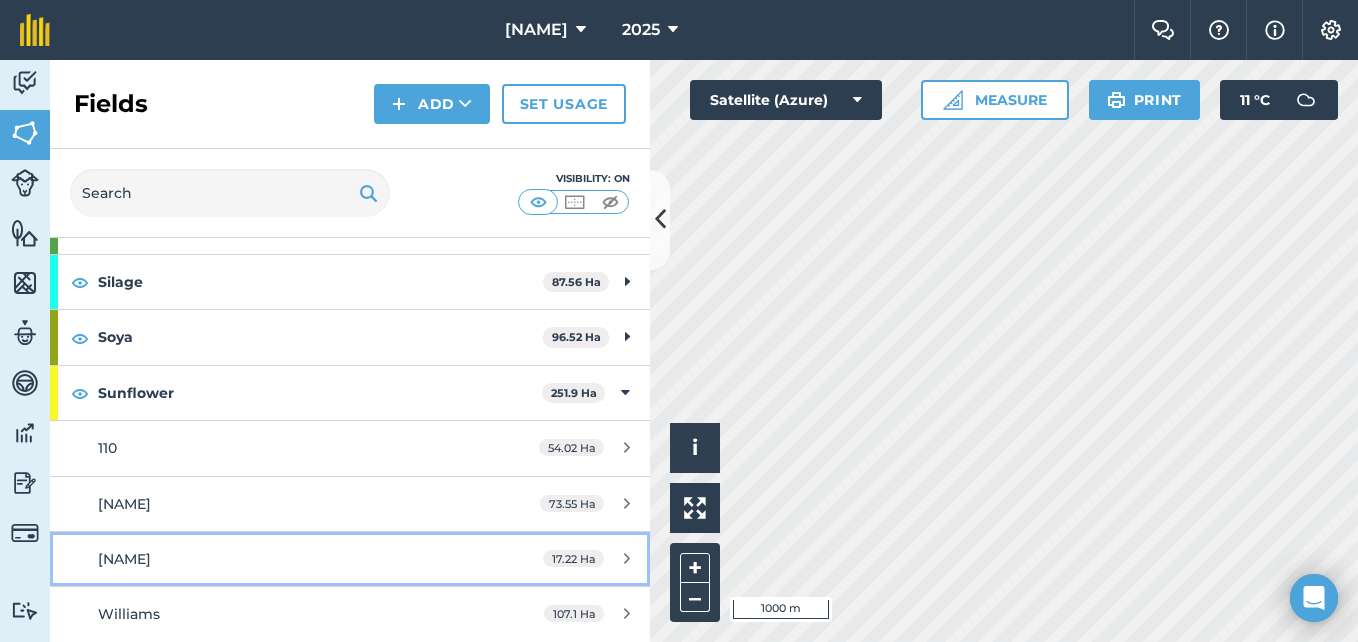 click on "[NAME]" at bounding box center [124, 559] 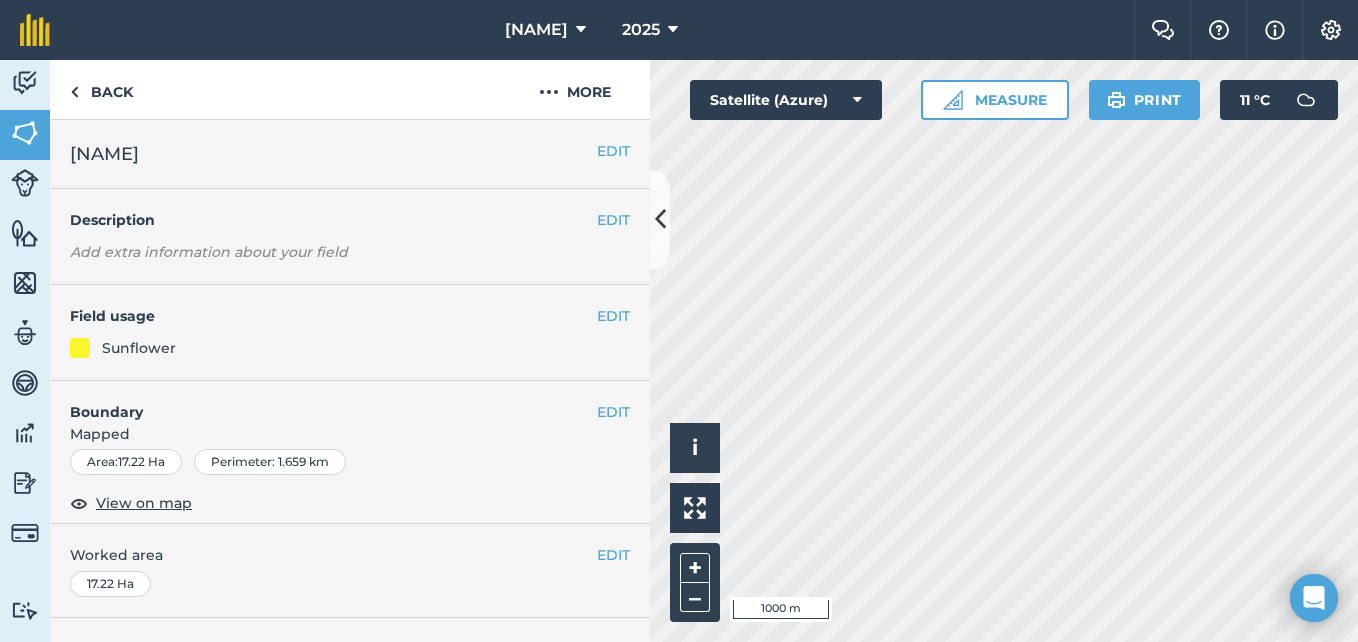 click on "Field usage" at bounding box center [333, 316] 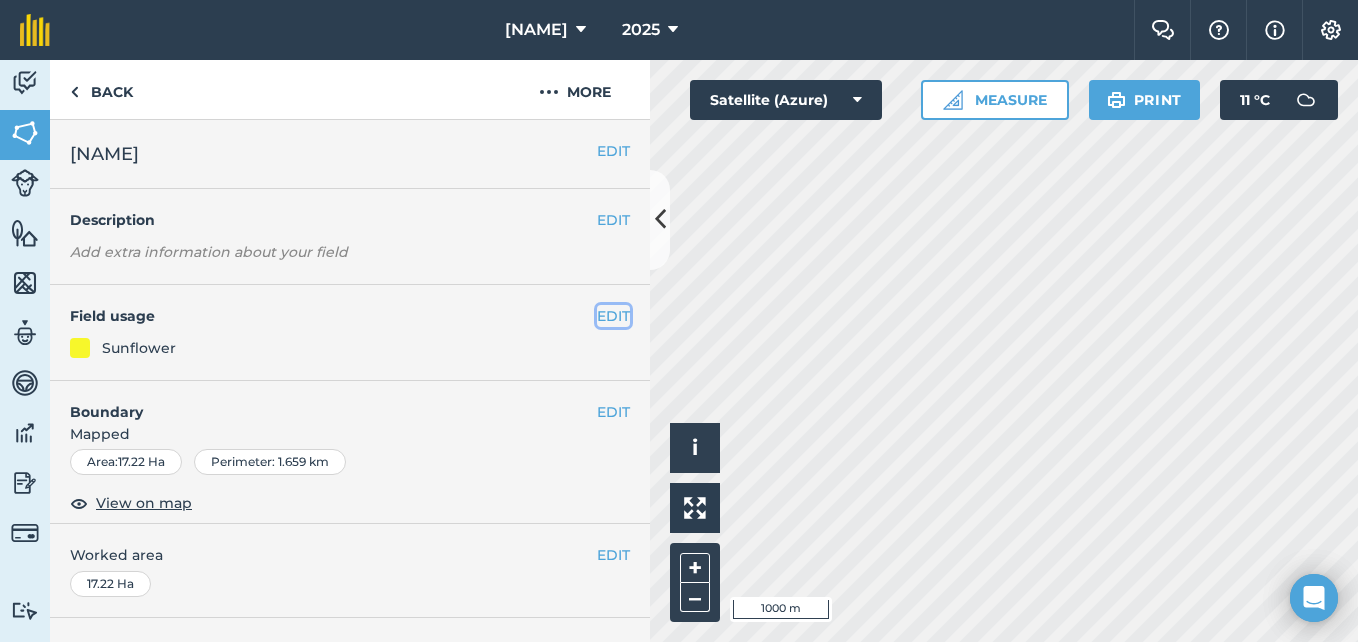 click on "EDIT" at bounding box center (613, 316) 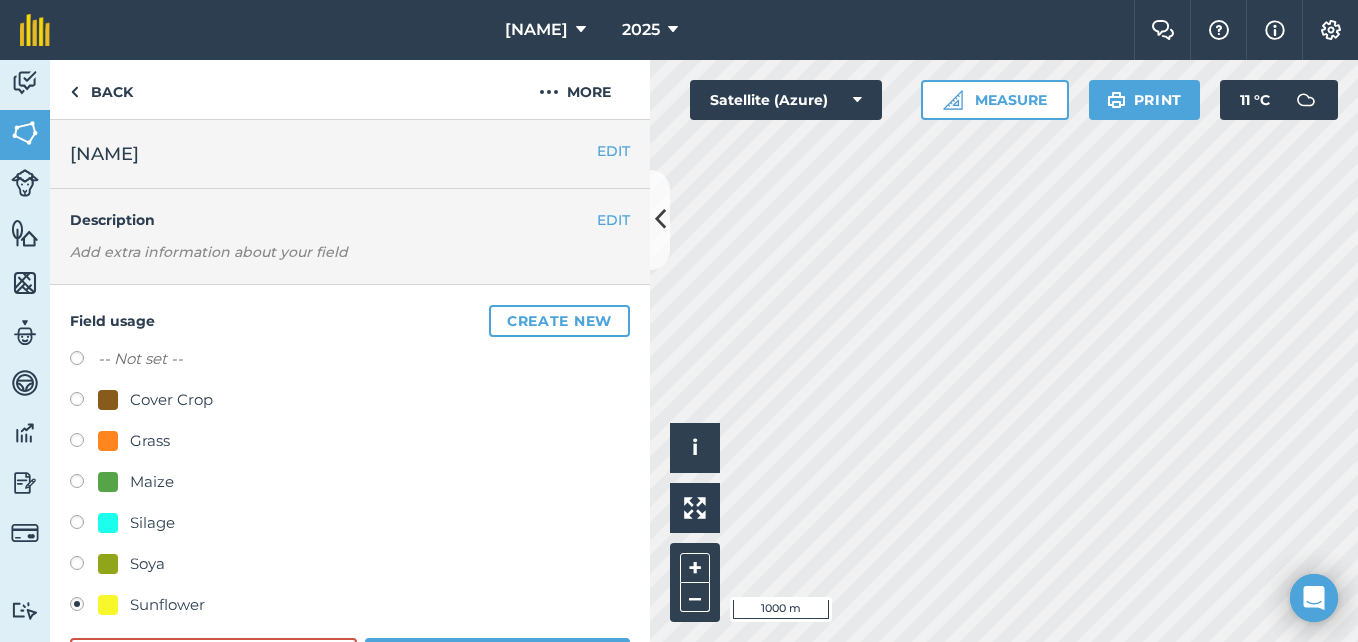 click on "Maize" at bounding box center (152, 482) 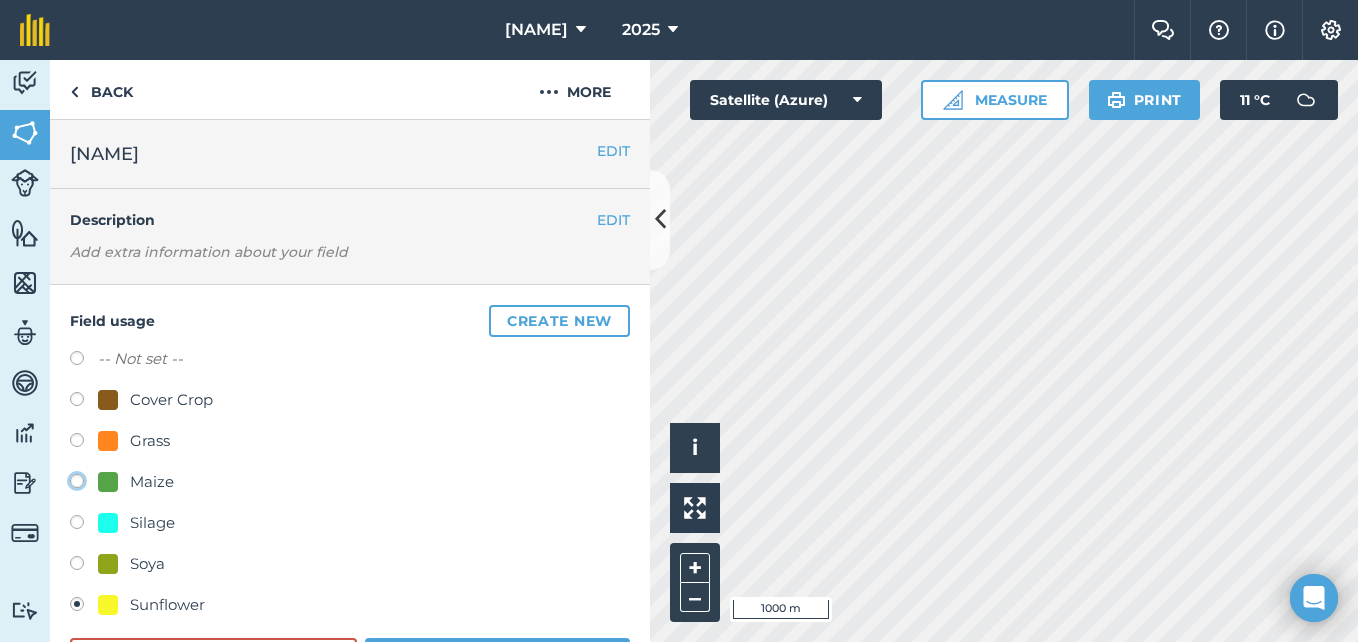 click on "Maize" at bounding box center (-9923, 480) 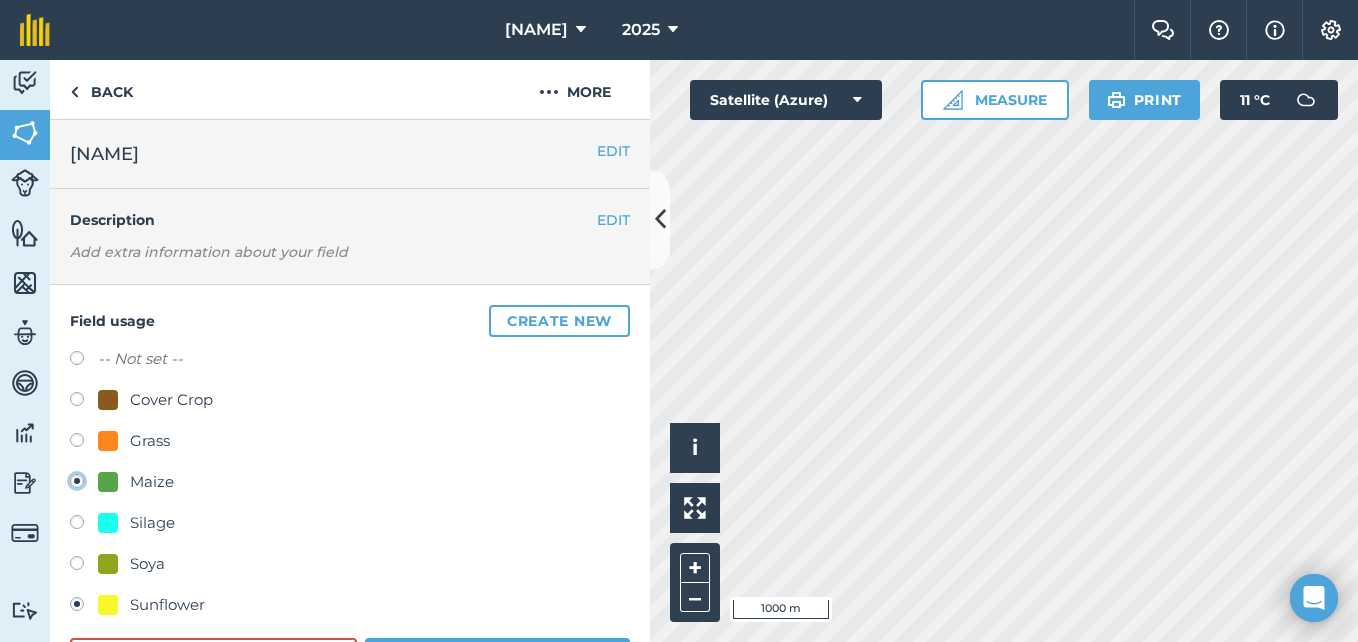 radio on "true" 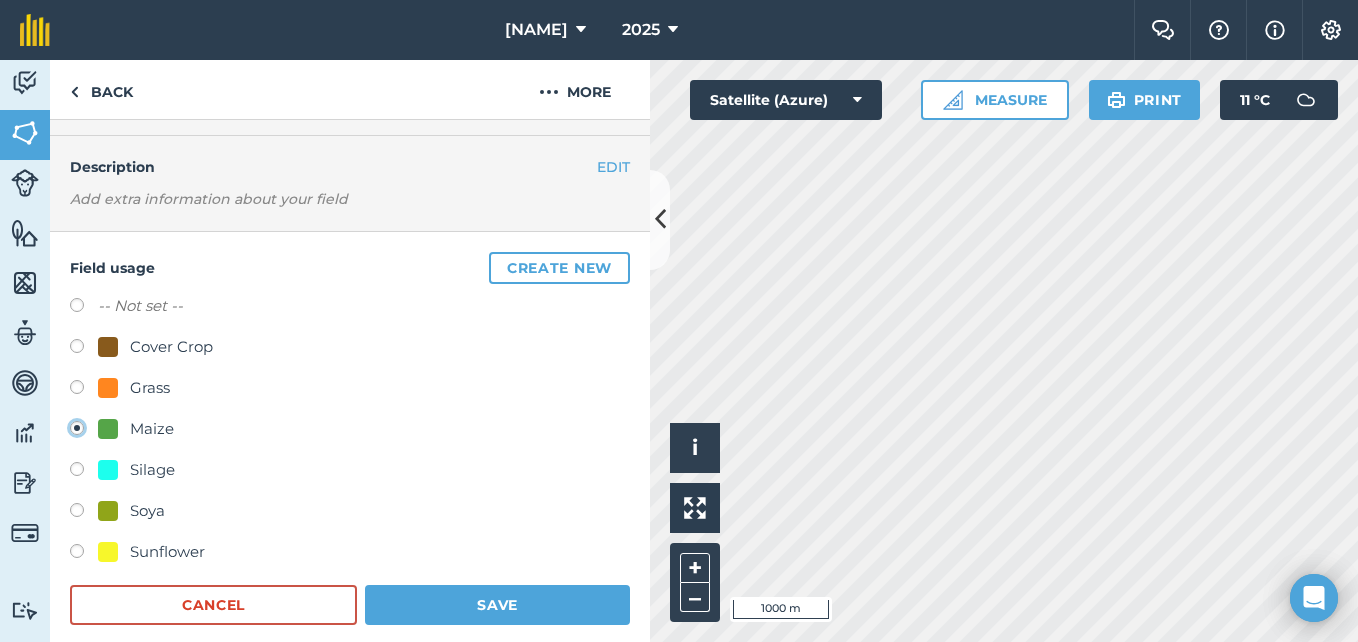 scroll, scrollTop: 100, scrollLeft: 0, axis: vertical 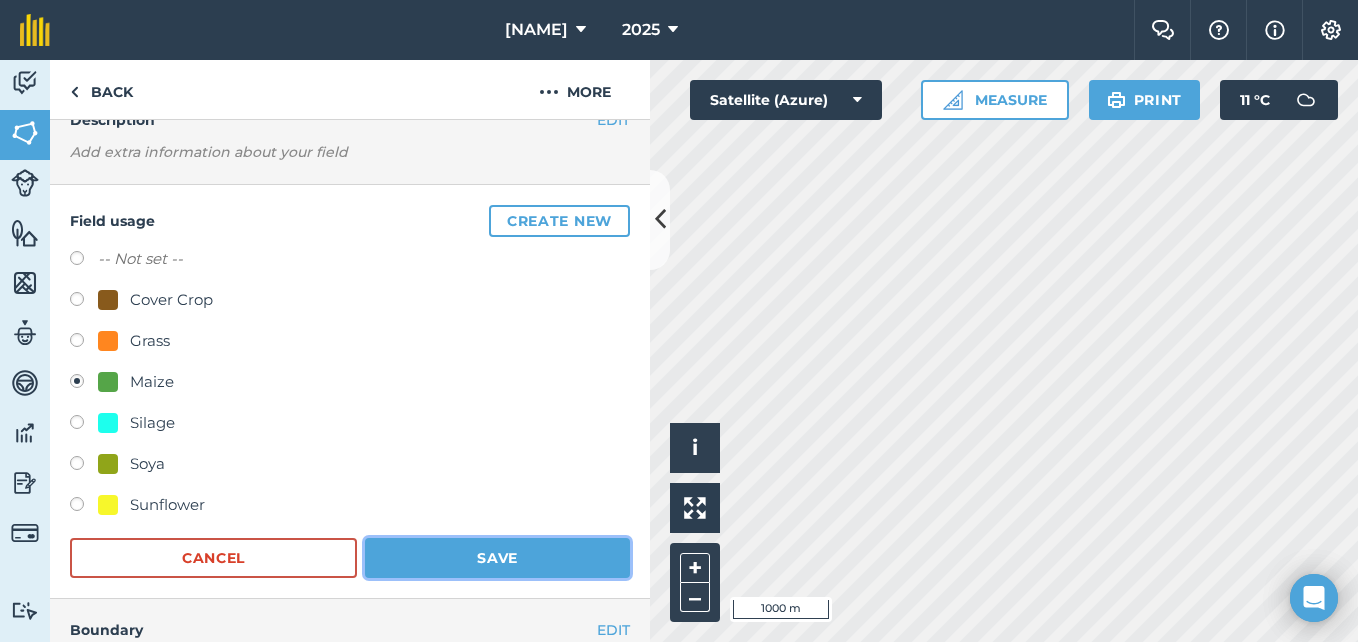 click on "Save" at bounding box center [497, 558] 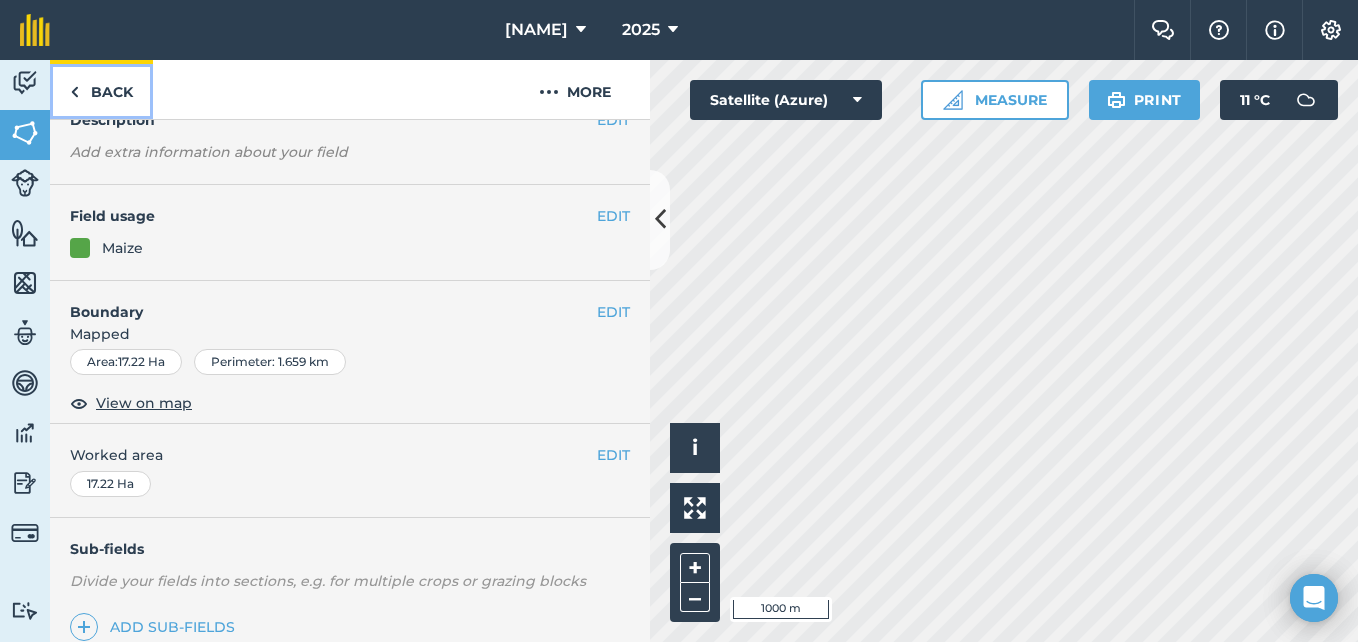 click on "Back" at bounding box center [101, 89] 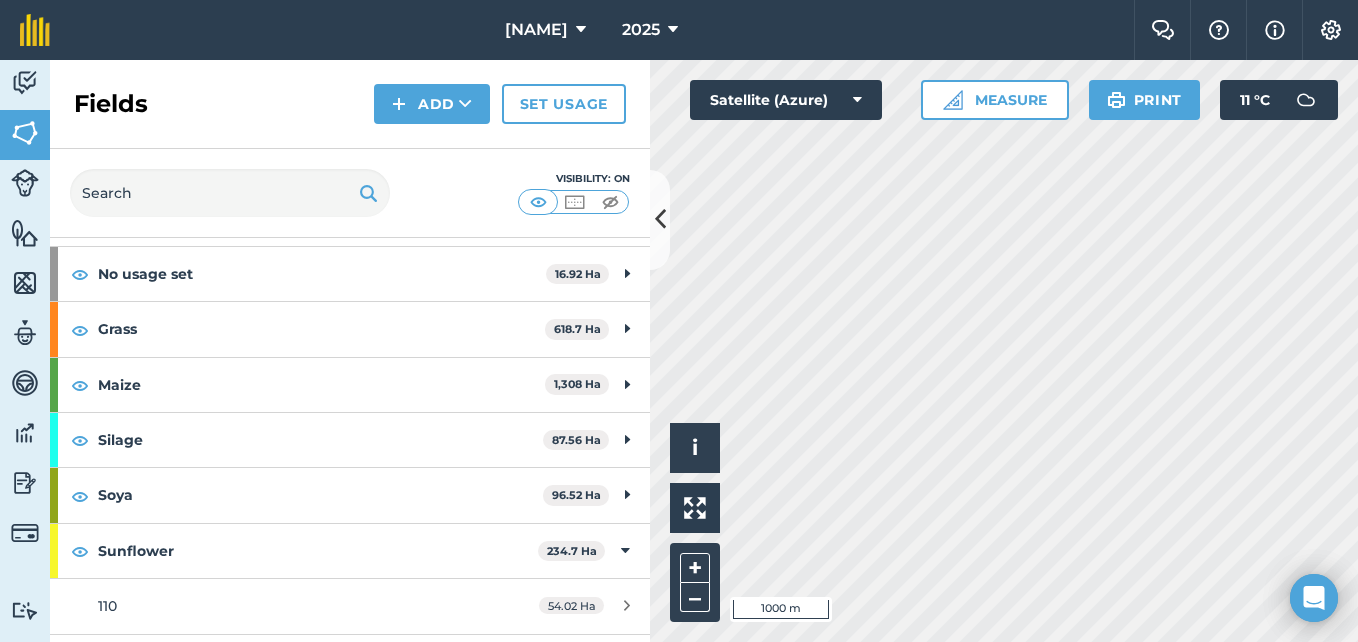 scroll, scrollTop: 187, scrollLeft: 0, axis: vertical 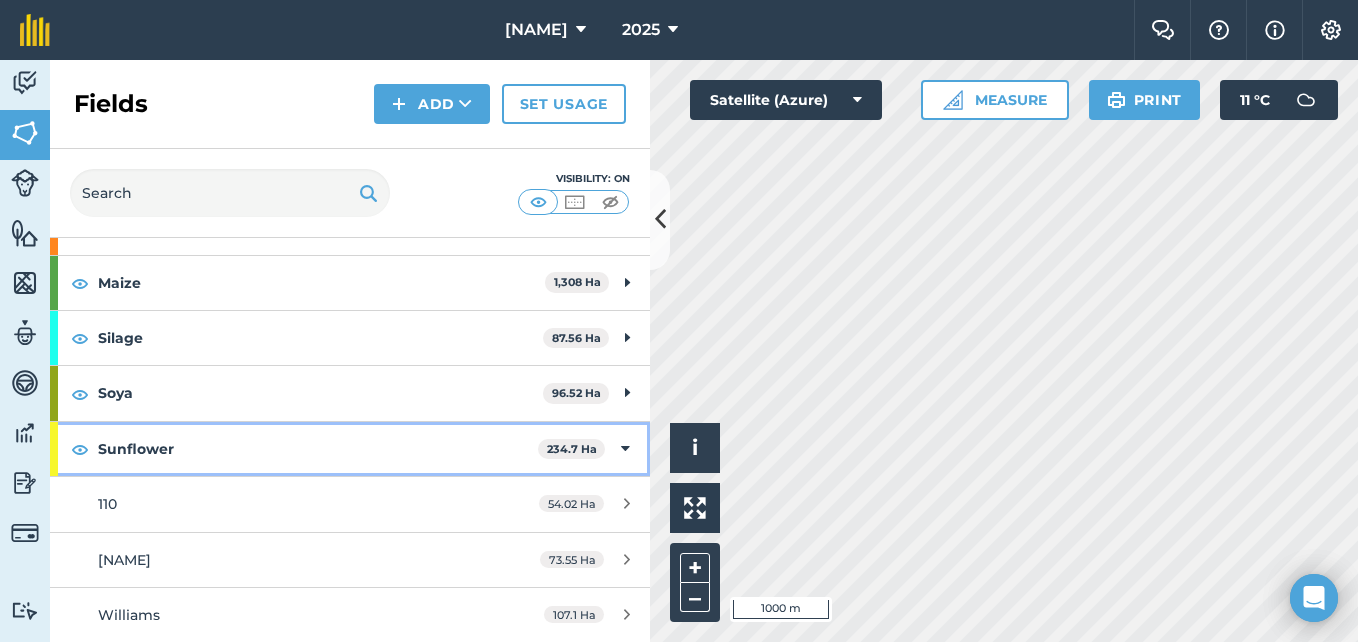 click on "Sunflower 234.7   Ha" at bounding box center (350, 449) 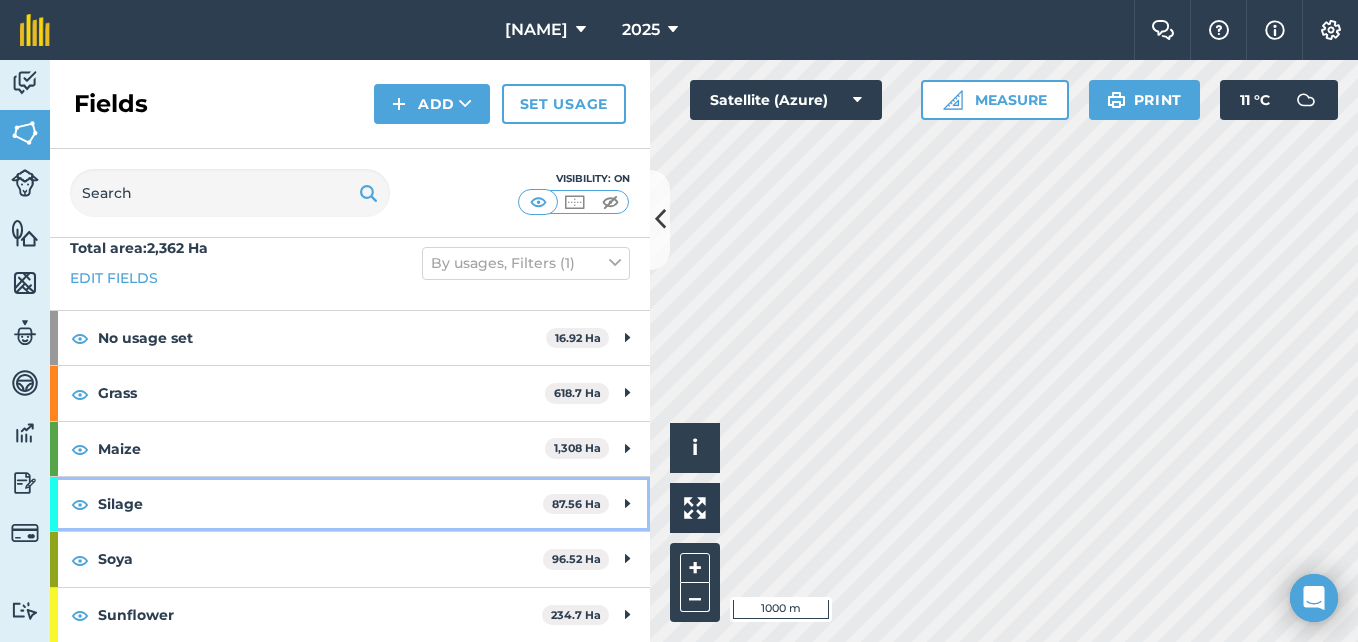click on "Silage" at bounding box center [320, 504] 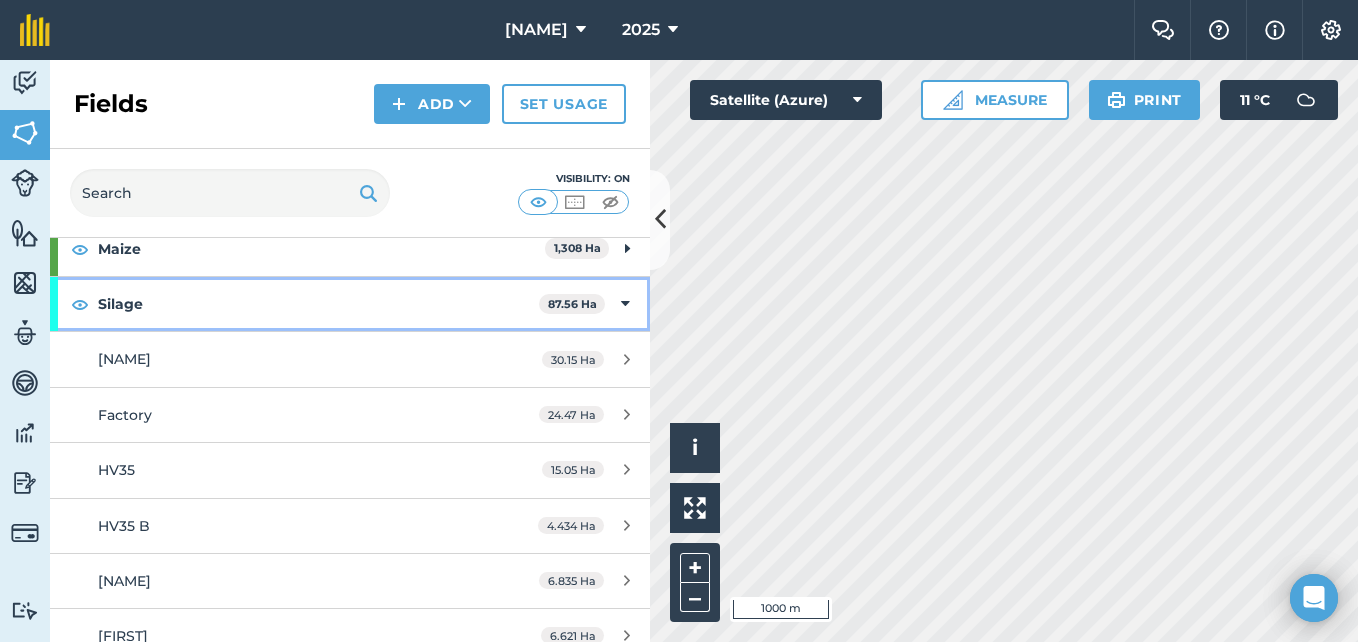 scroll, scrollTop: 321, scrollLeft: 0, axis: vertical 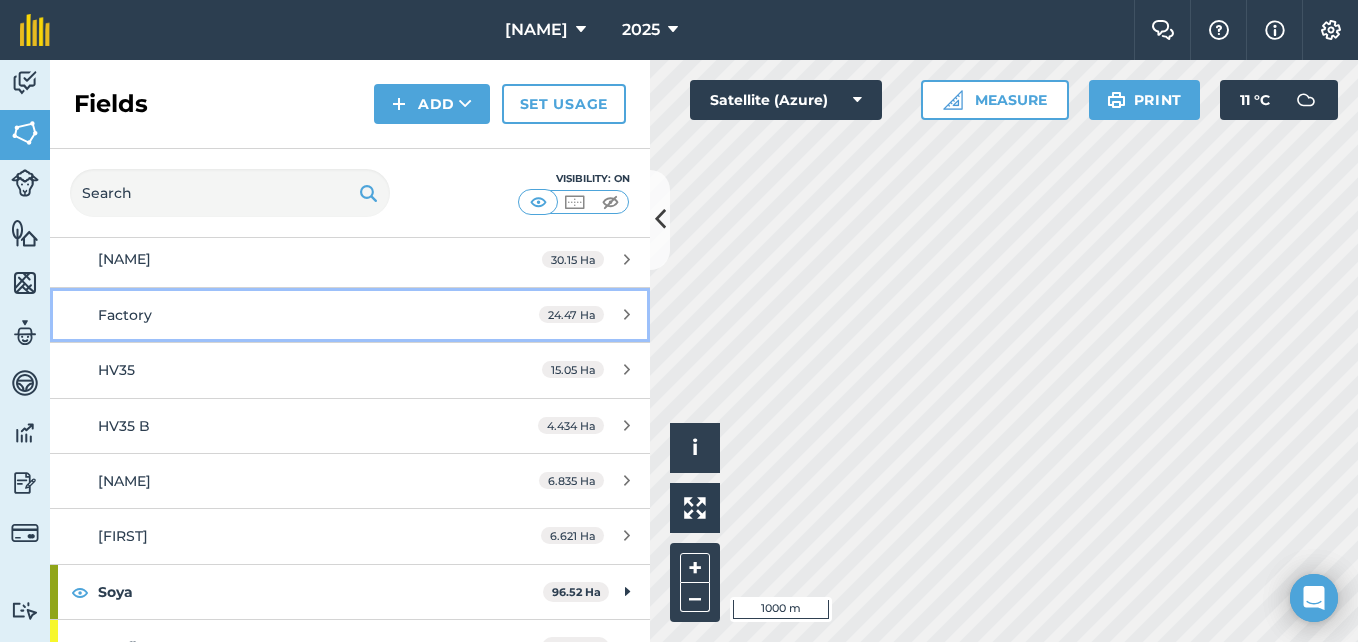 click on "Factory" at bounding box center [286, 315] 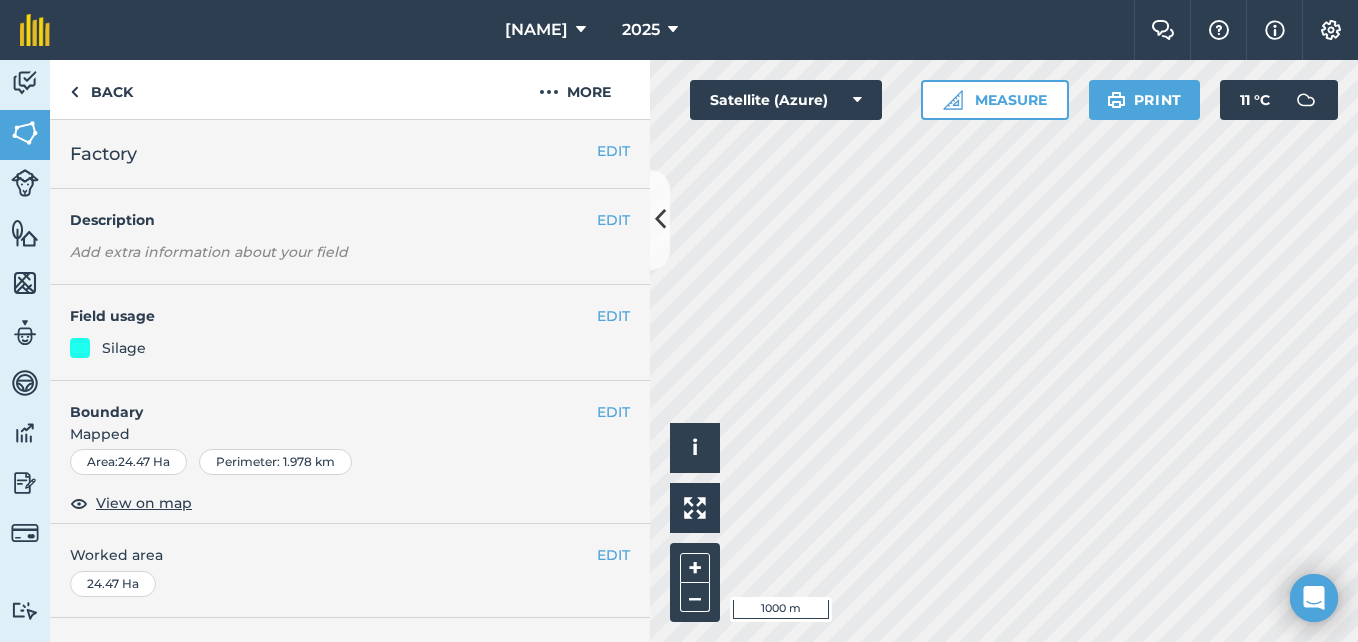 click on "Silage" at bounding box center (350, 348) 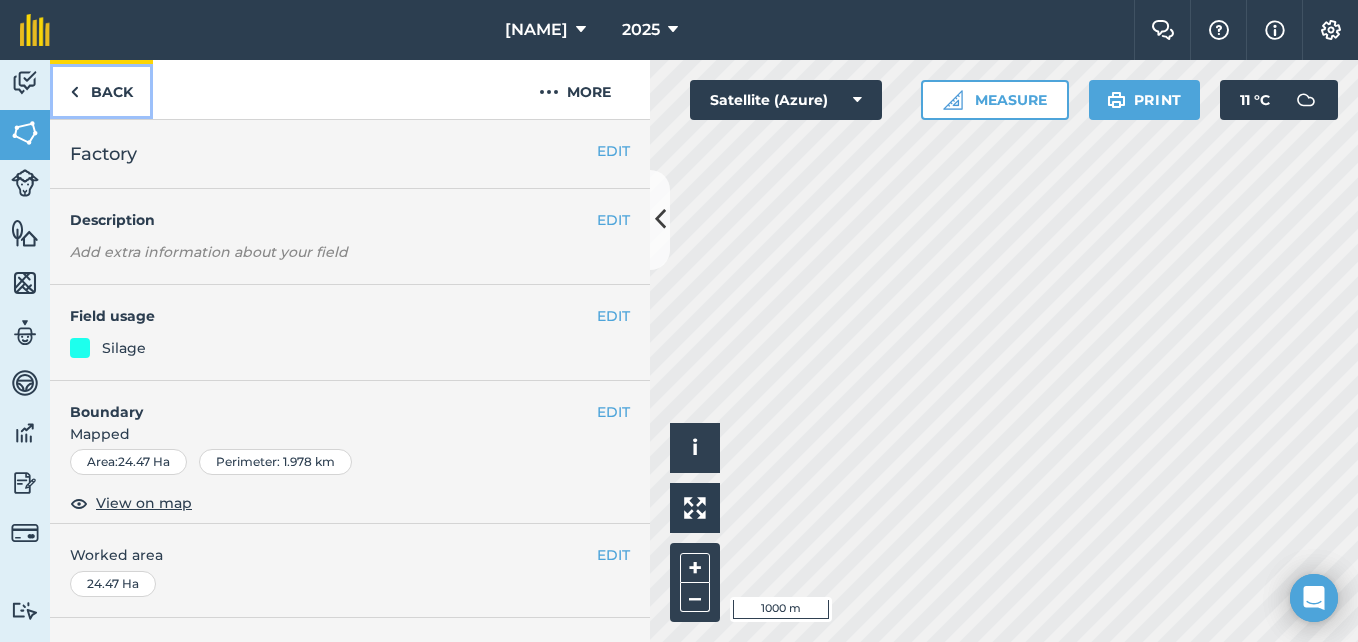click on "Back" at bounding box center [101, 89] 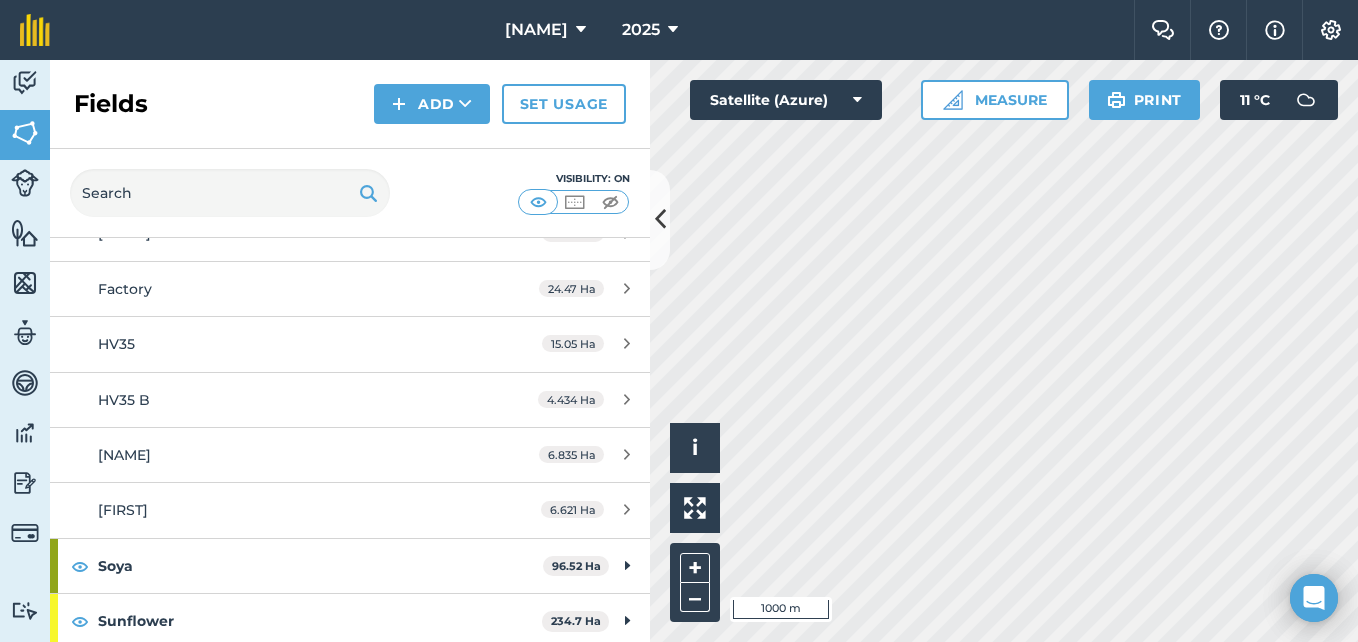 scroll, scrollTop: 153, scrollLeft: 0, axis: vertical 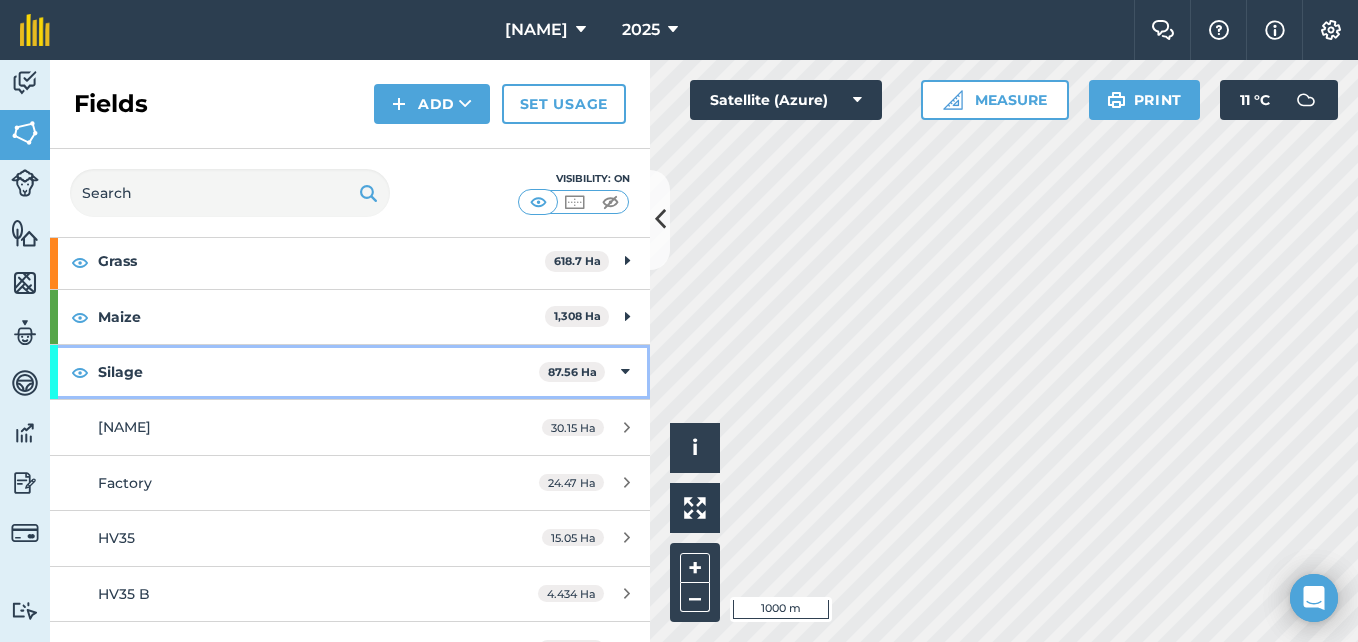 click on "Silage 87.56   Ha" at bounding box center [350, 372] 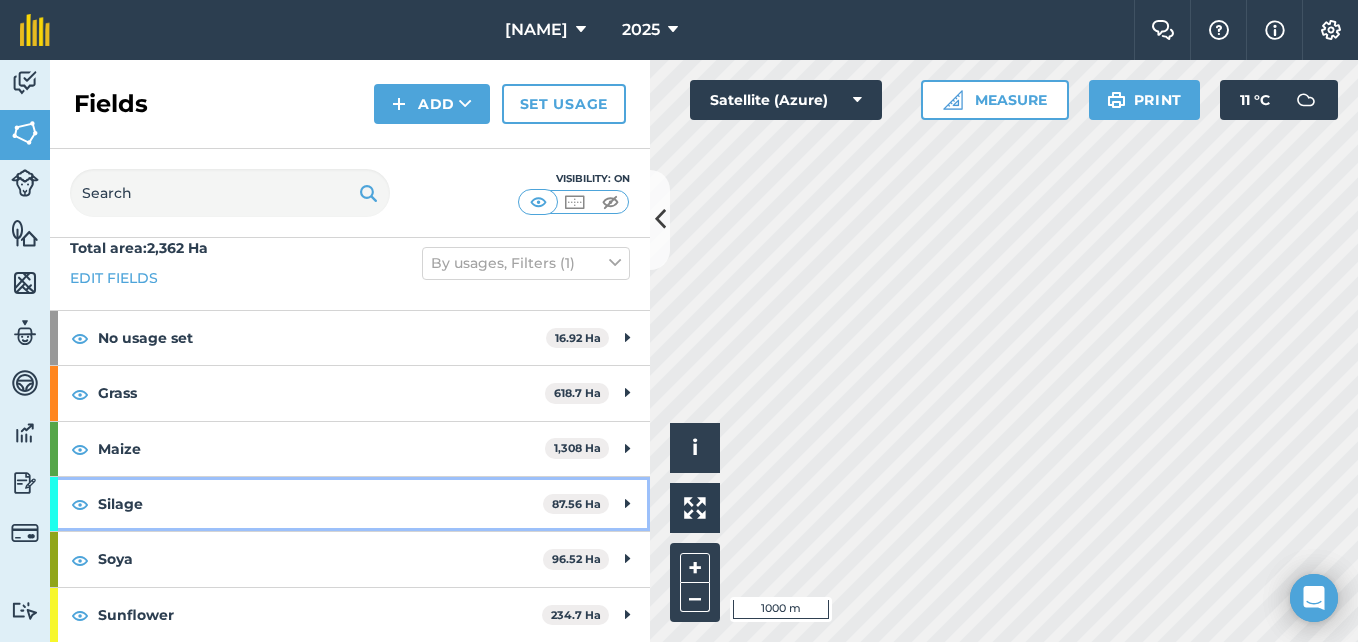 scroll, scrollTop: 21, scrollLeft: 0, axis: vertical 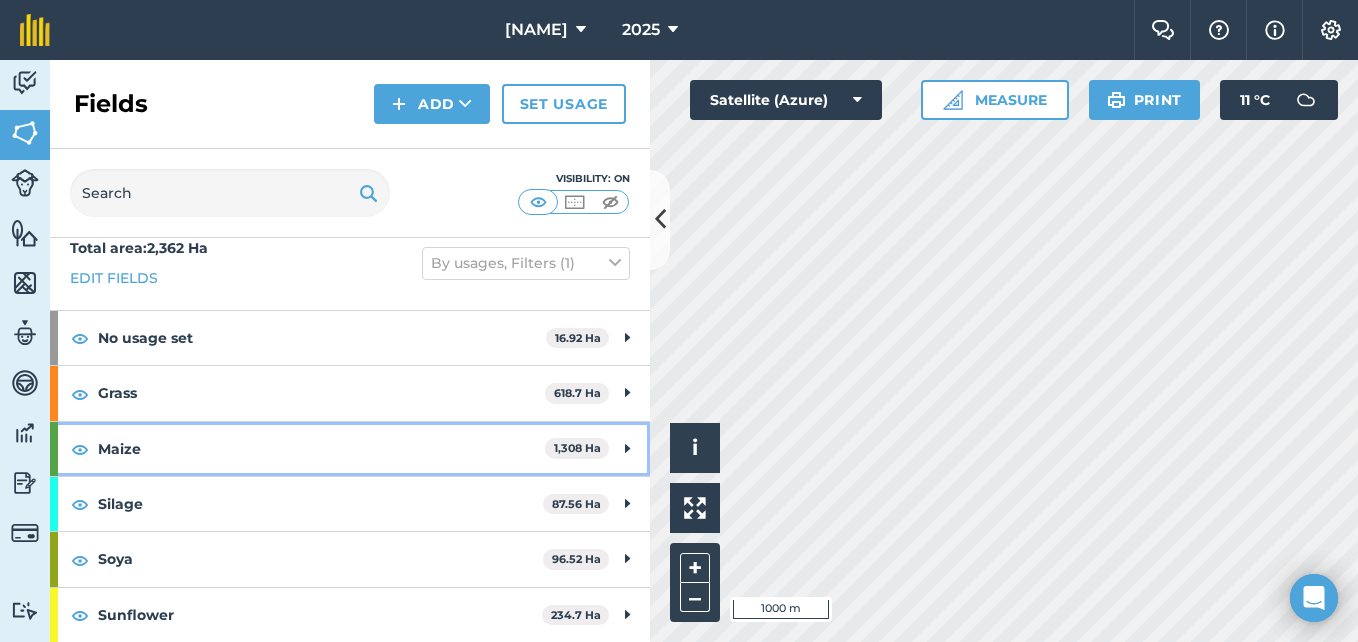 click on "Maize" at bounding box center [321, 449] 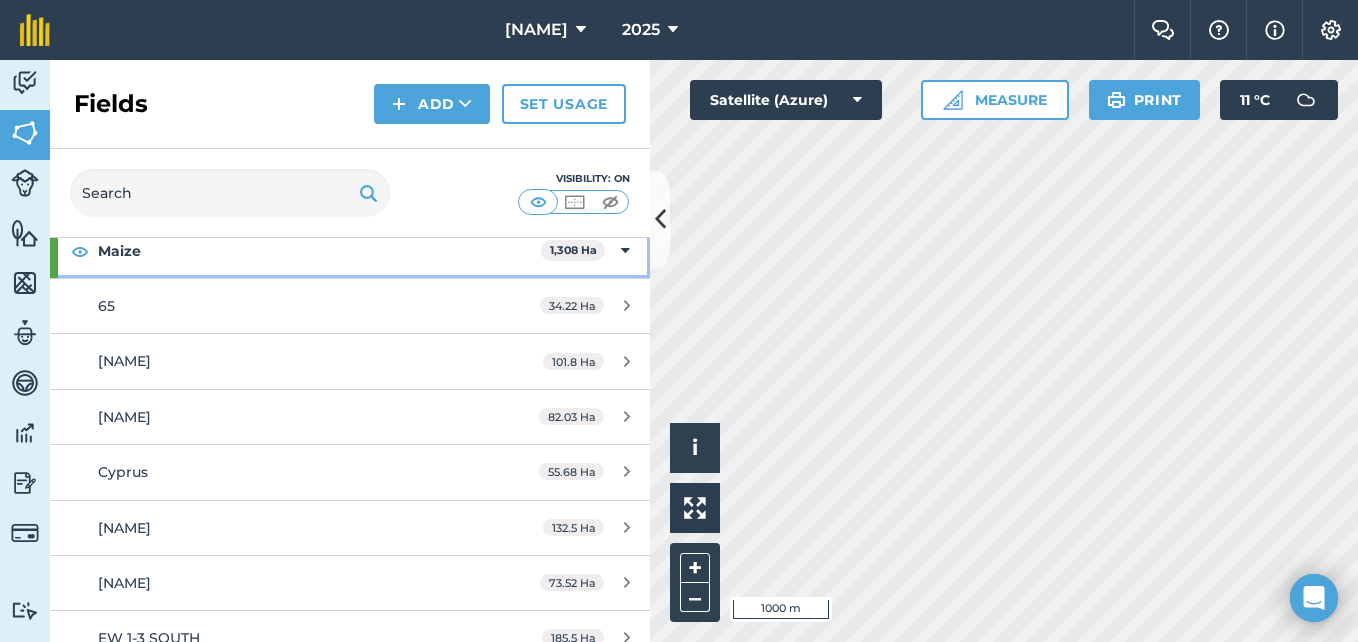 scroll, scrollTop: 221, scrollLeft: 0, axis: vertical 